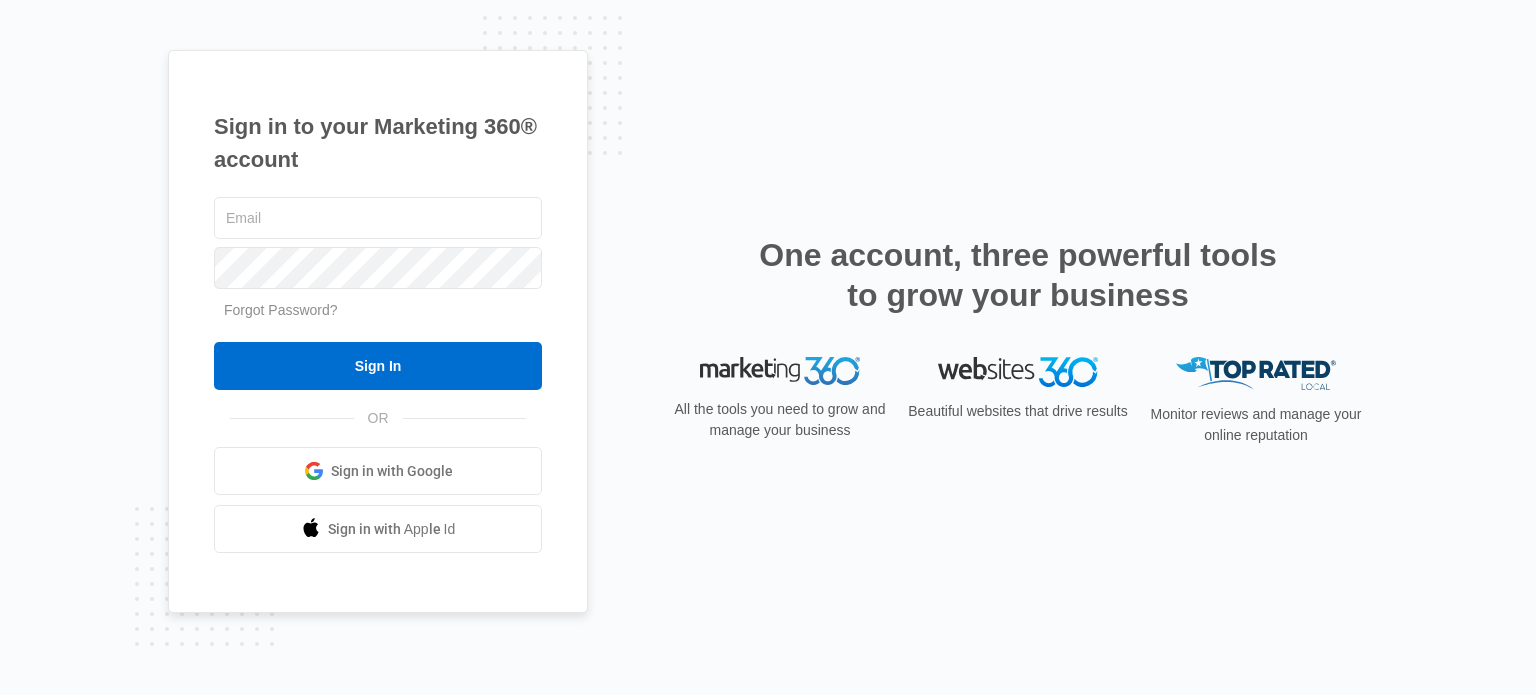 scroll, scrollTop: 0, scrollLeft: 0, axis: both 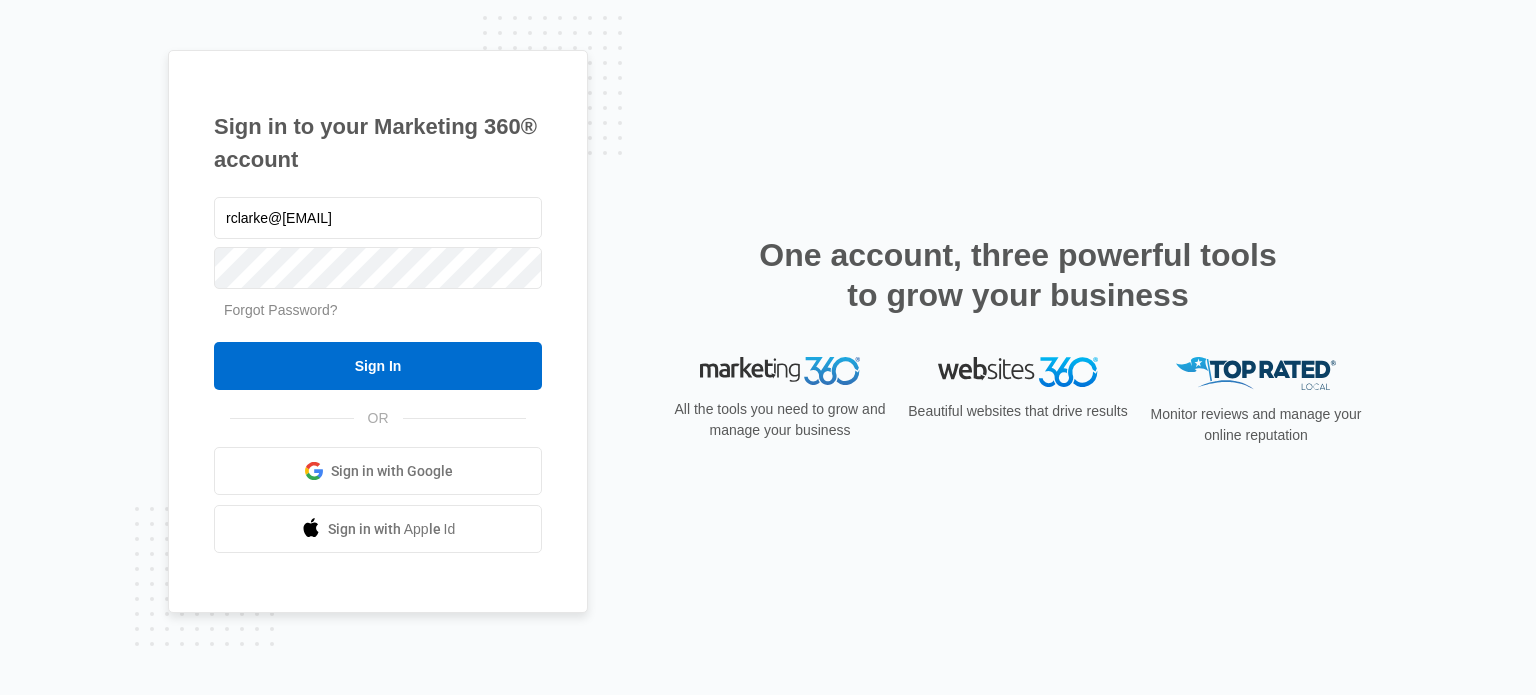 type on "[USERNAME]@[DOMAIN].com" 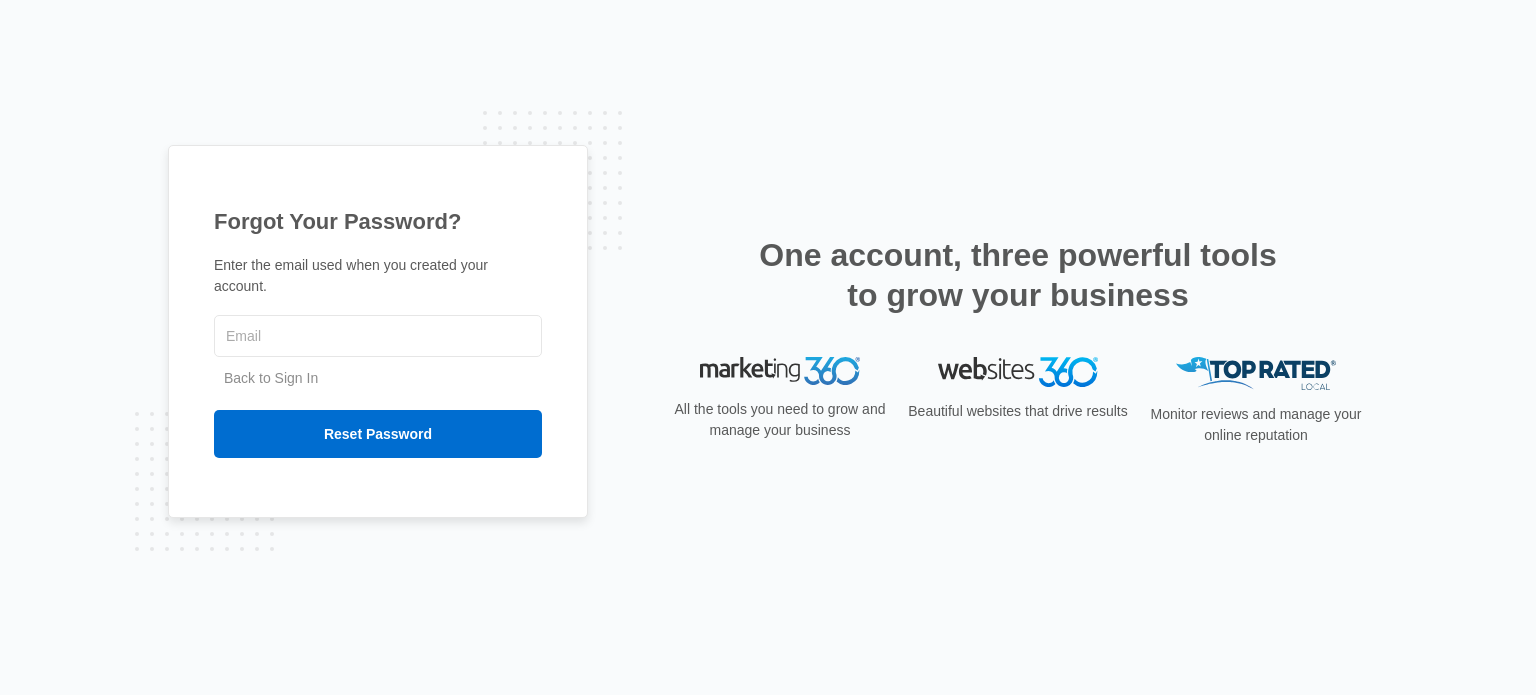 scroll, scrollTop: 0, scrollLeft: 0, axis: both 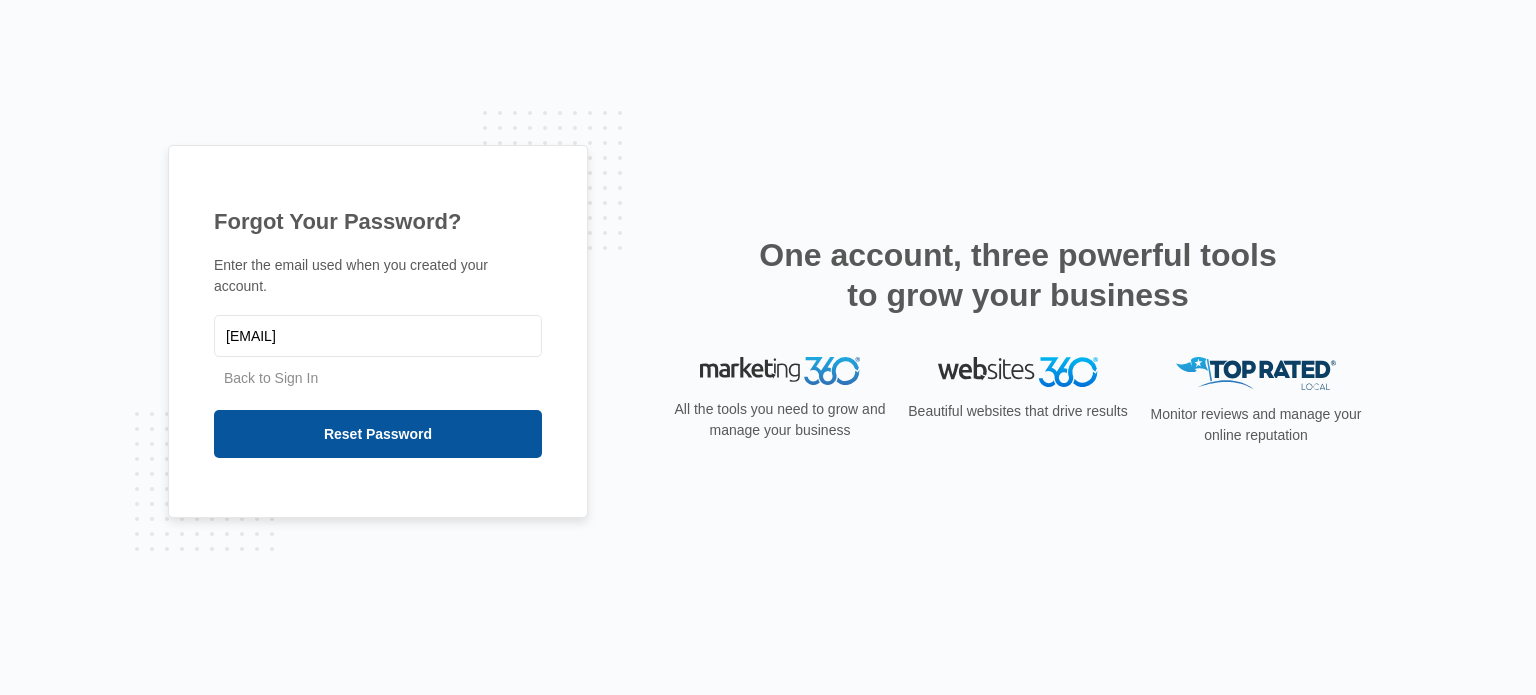 type on "[EMAIL]" 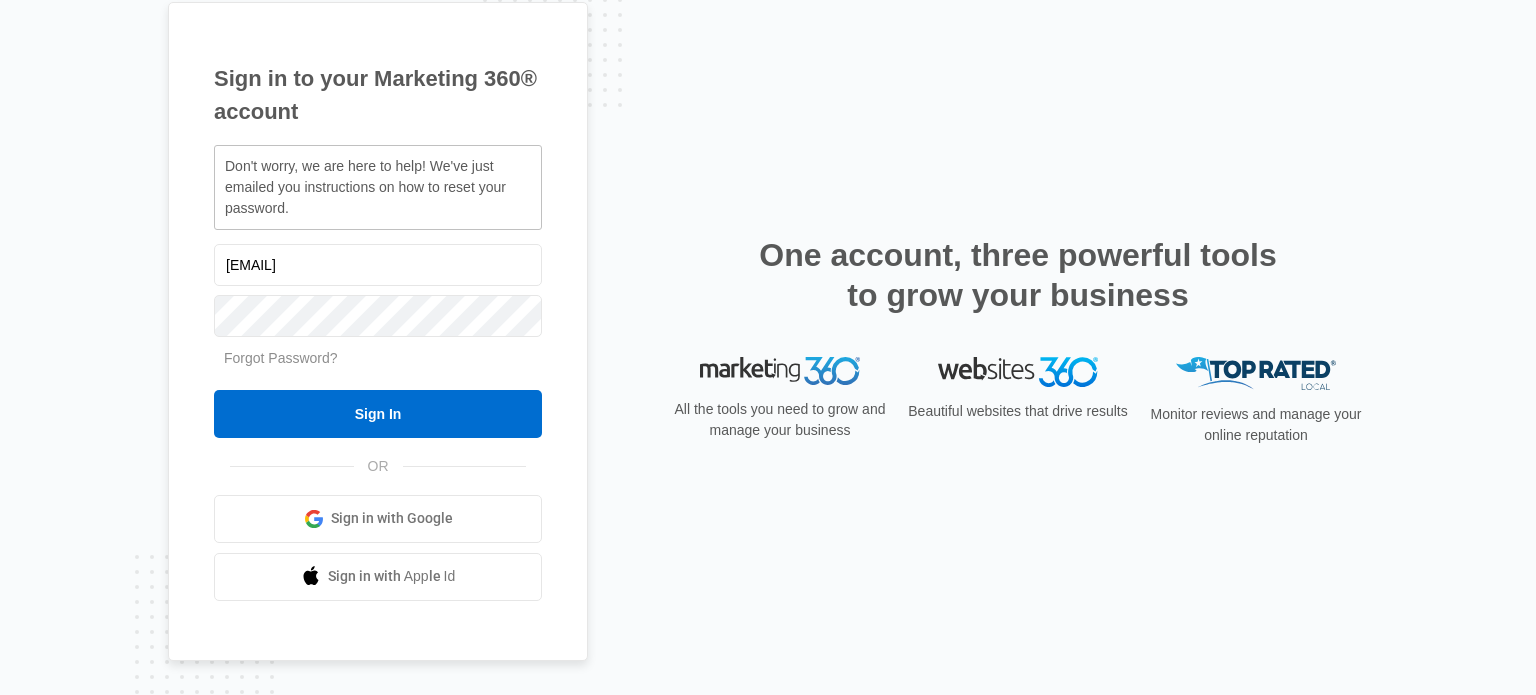 scroll, scrollTop: 0, scrollLeft: 0, axis: both 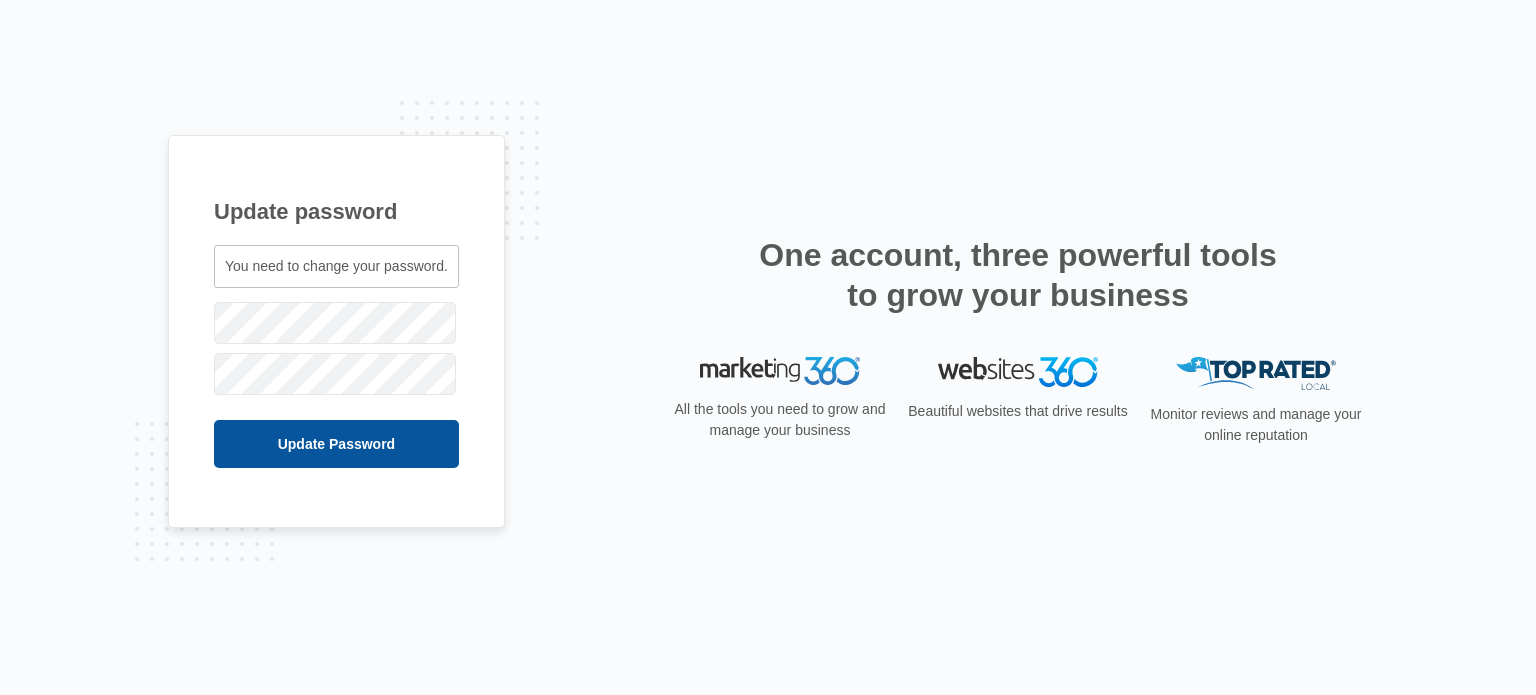 click on "Update Password" at bounding box center [336, 444] 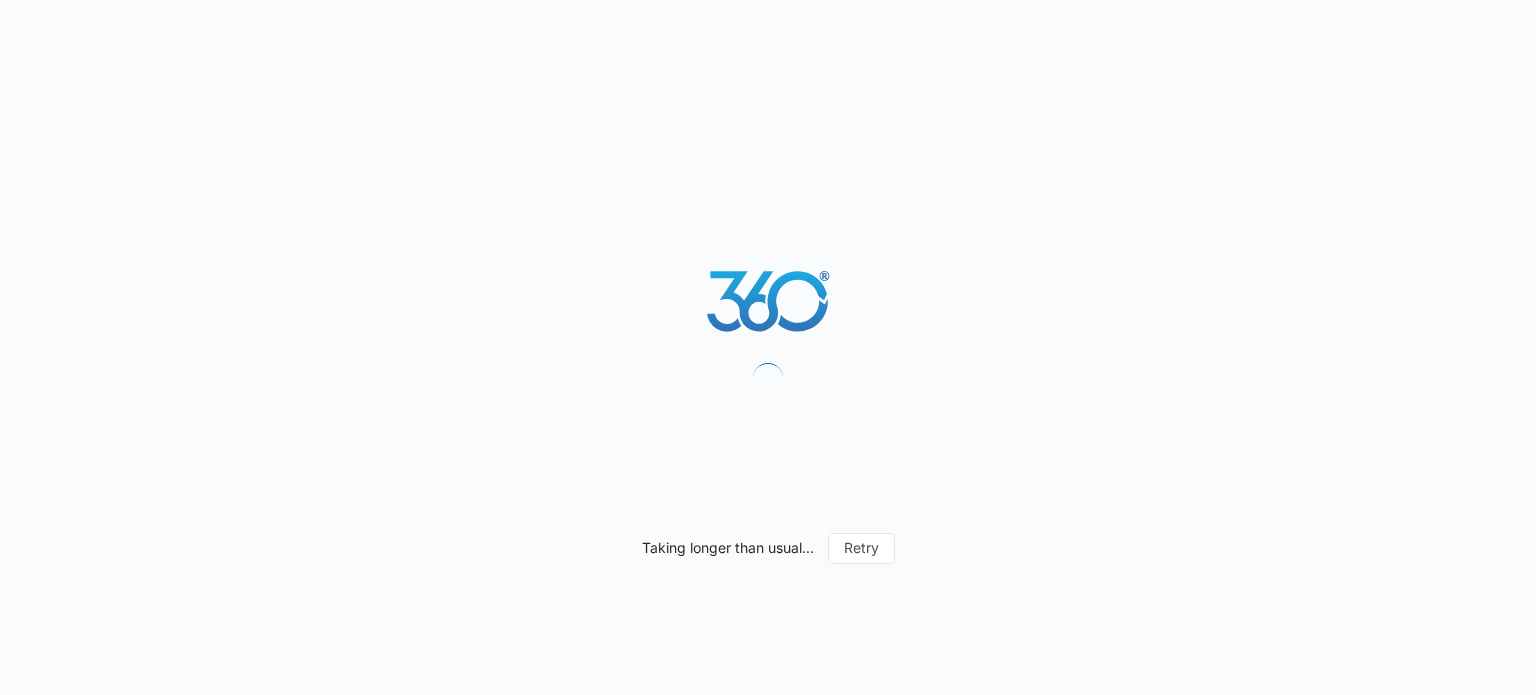 scroll, scrollTop: 0, scrollLeft: 0, axis: both 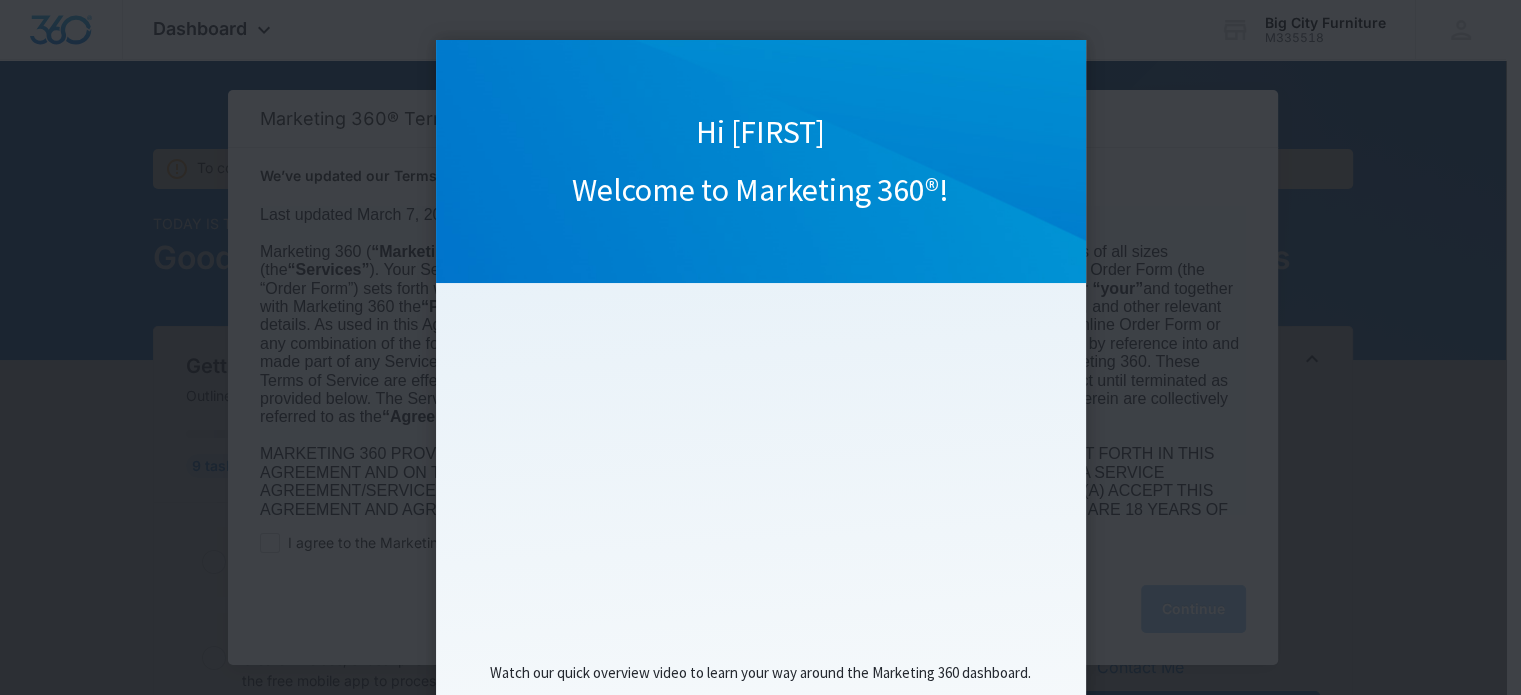click on "Hi Rosemarie, Welcome to Marketing 360®!                                             Watch our quick overview video to learn your way around the Marketing 360 dashboard. Once you've got the hang of the dashboard, start customizing your Marketing 360 account by completing your brand profile, adding contacts, verifying your business location and more.                        No Thanks               Let's Go!" 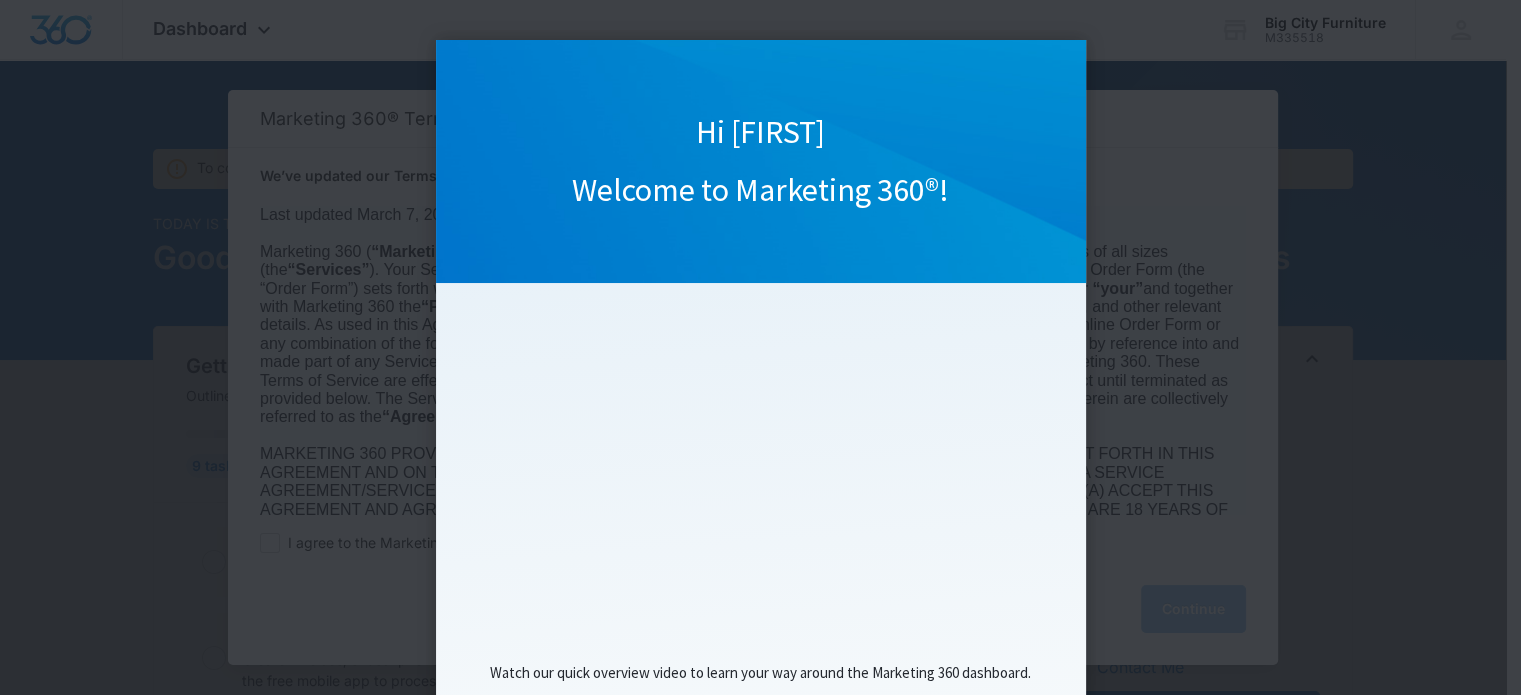 click on "Hi Rosemarie, Welcome to Marketing 360®!" at bounding box center [761, 161] 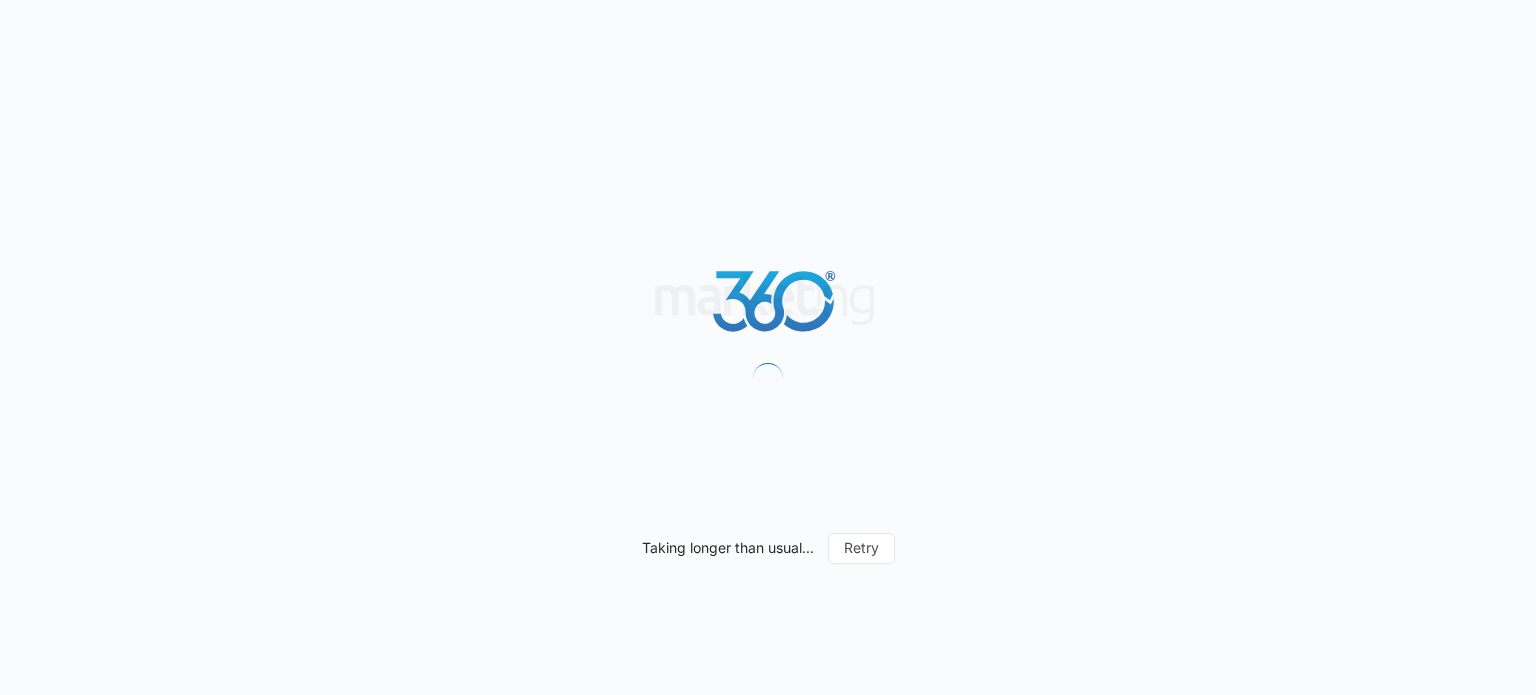 scroll, scrollTop: 0, scrollLeft: 0, axis: both 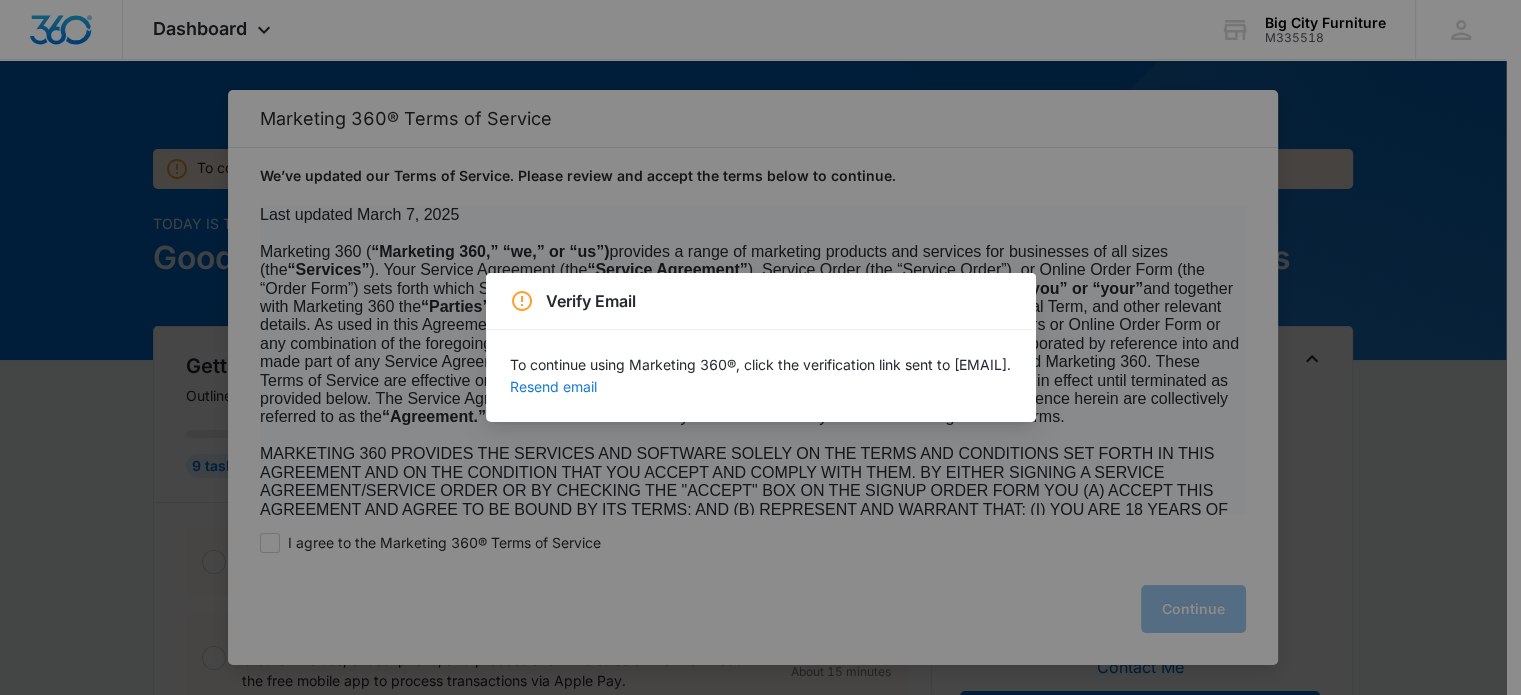 click on "Resend email" at bounding box center [553, 387] 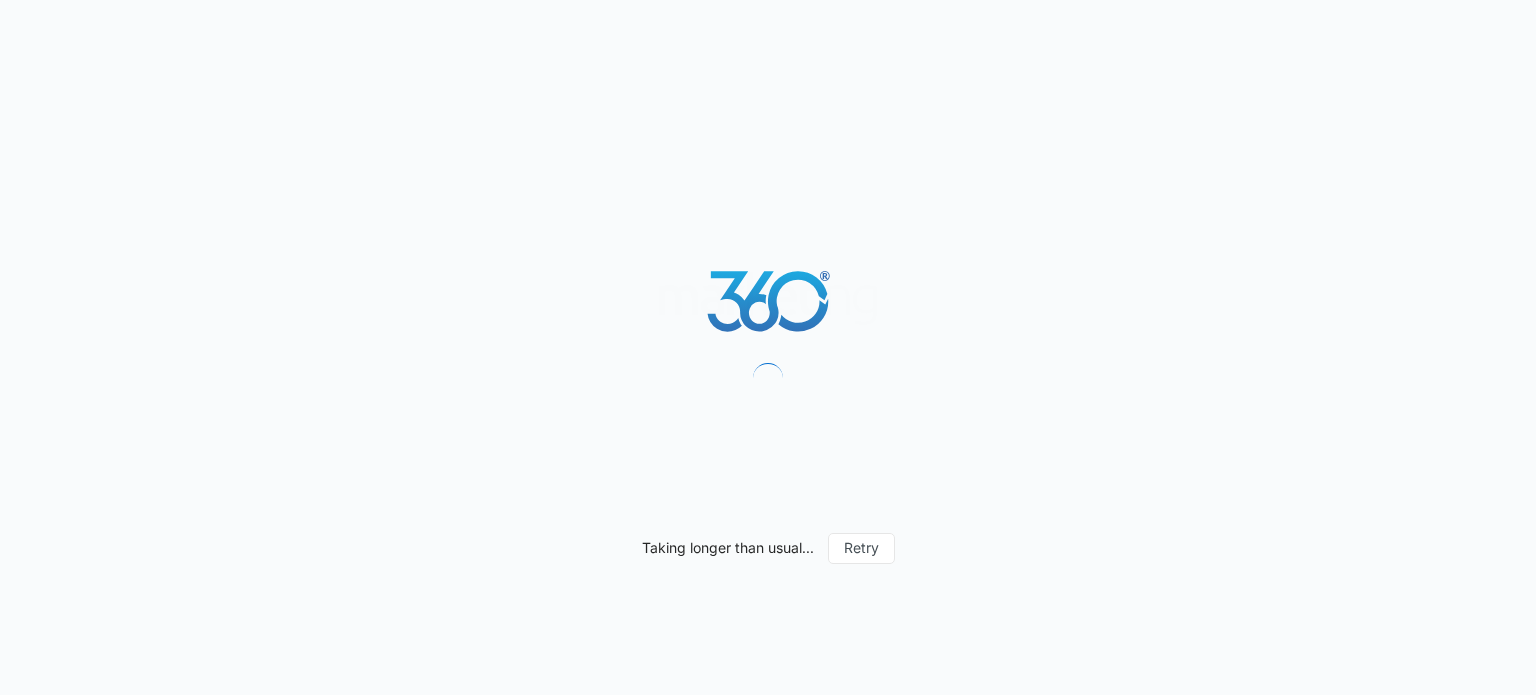 scroll, scrollTop: 0, scrollLeft: 0, axis: both 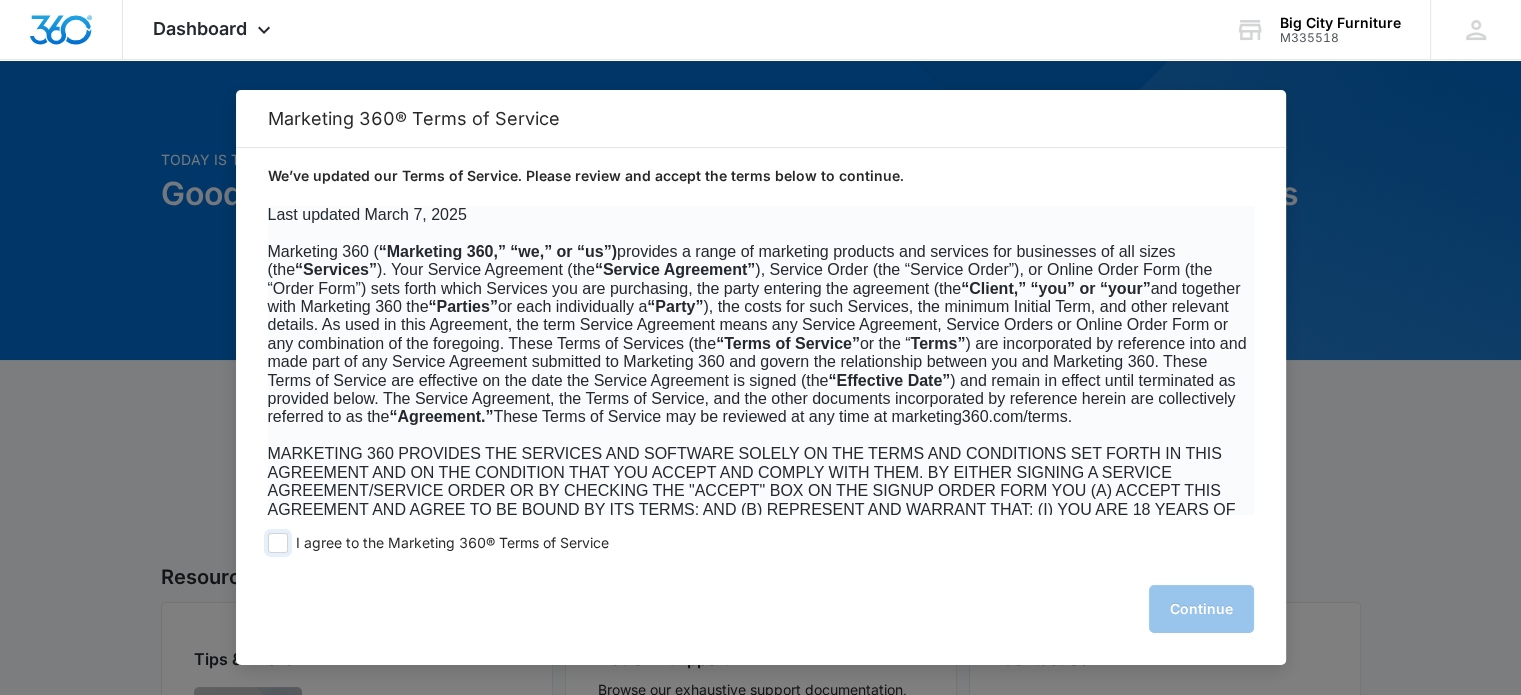 click at bounding box center (278, 543) 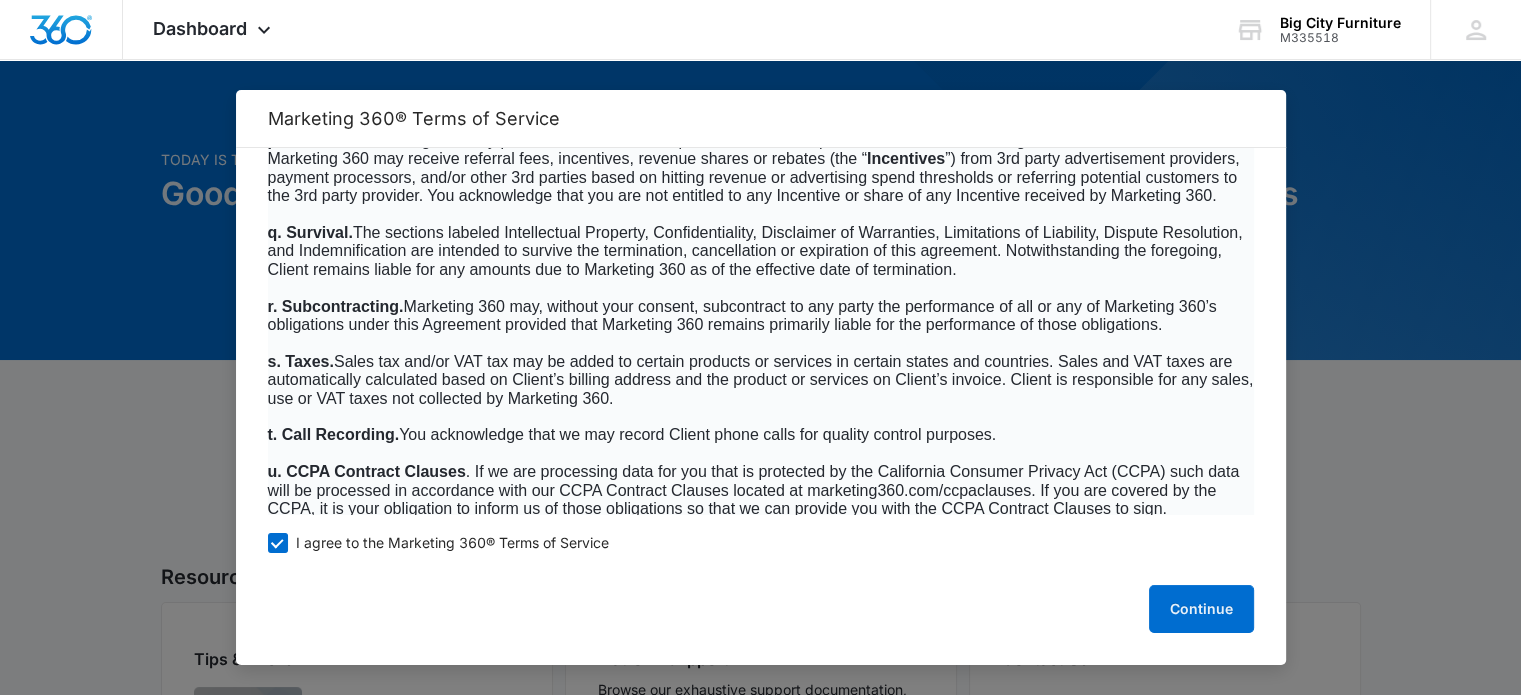 scroll, scrollTop: 13016, scrollLeft: 0, axis: vertical 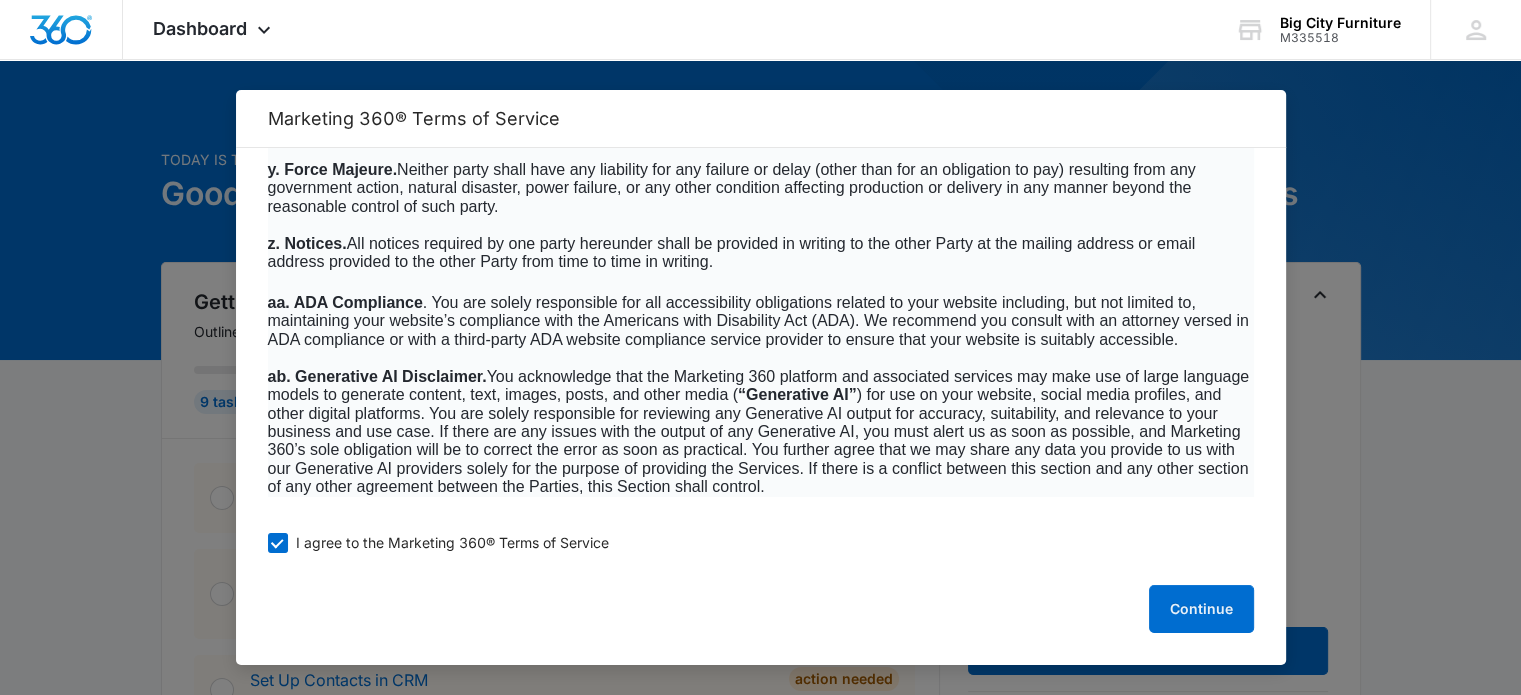 click on "I agree to the Marketing 360® Terms of Service Continue" at bounding box center [761, 590] 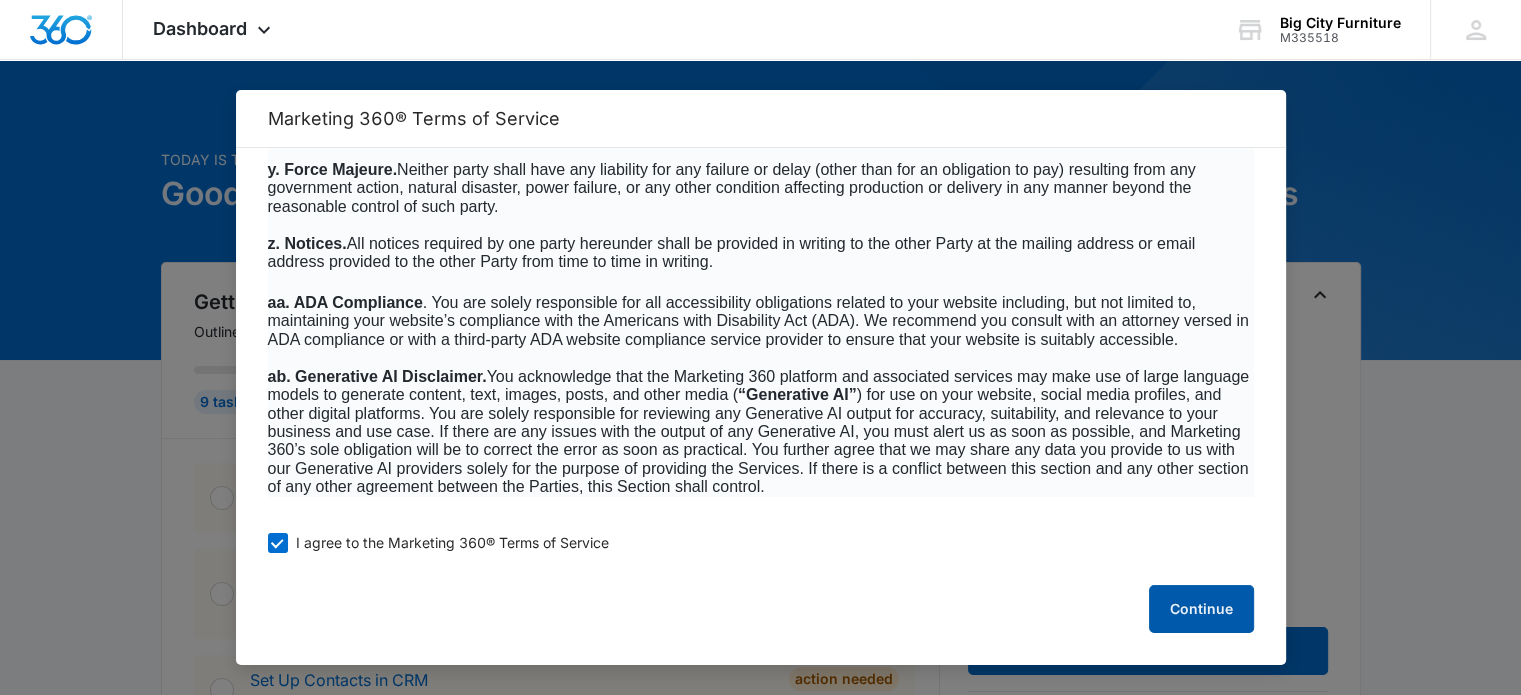 click on "Continue" at bounding box center [1201, 609] 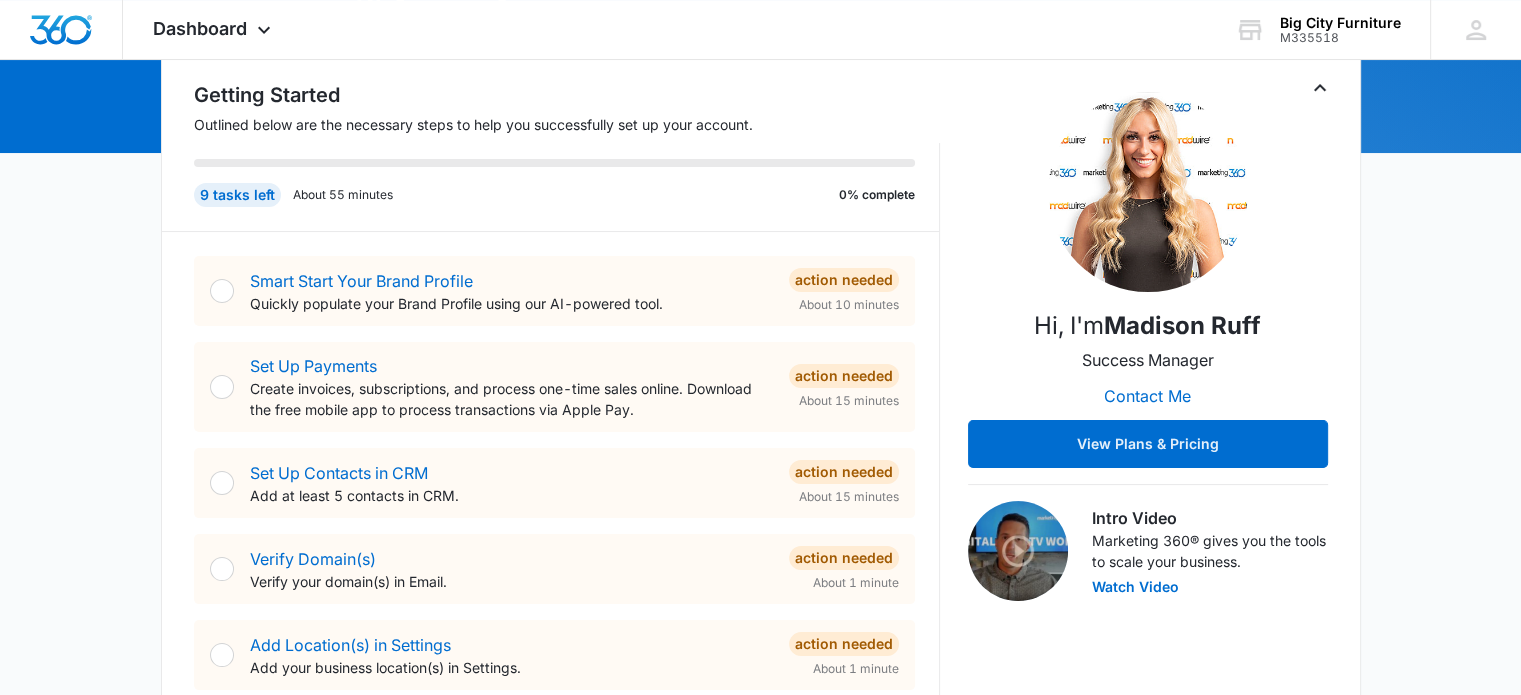 scroll, scrollTop: 220, scrollLeft: 0, axis: vertical 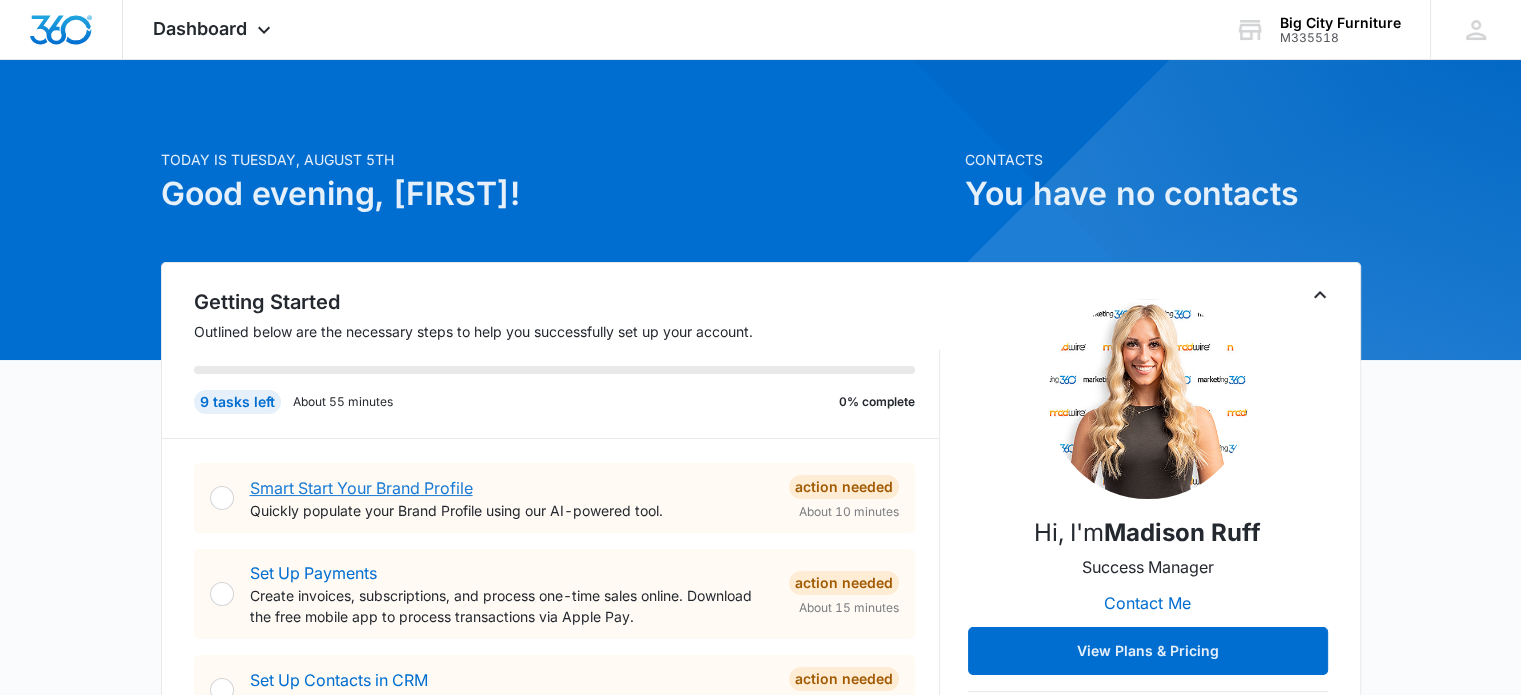 click on "Smart Start Your Brand Profile" at bounding box center (361, 488) 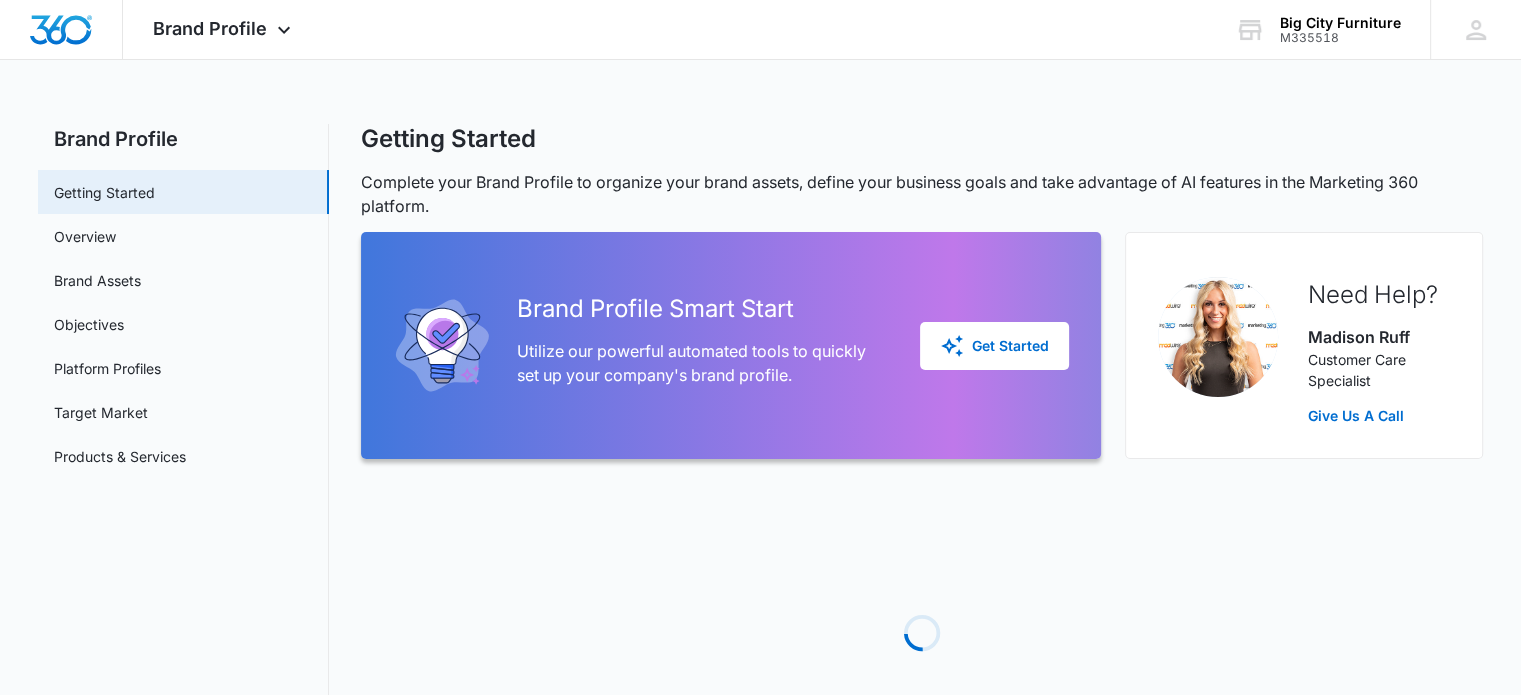 scroll, scrollTop: 0, scrollLeft: 0, axis: both 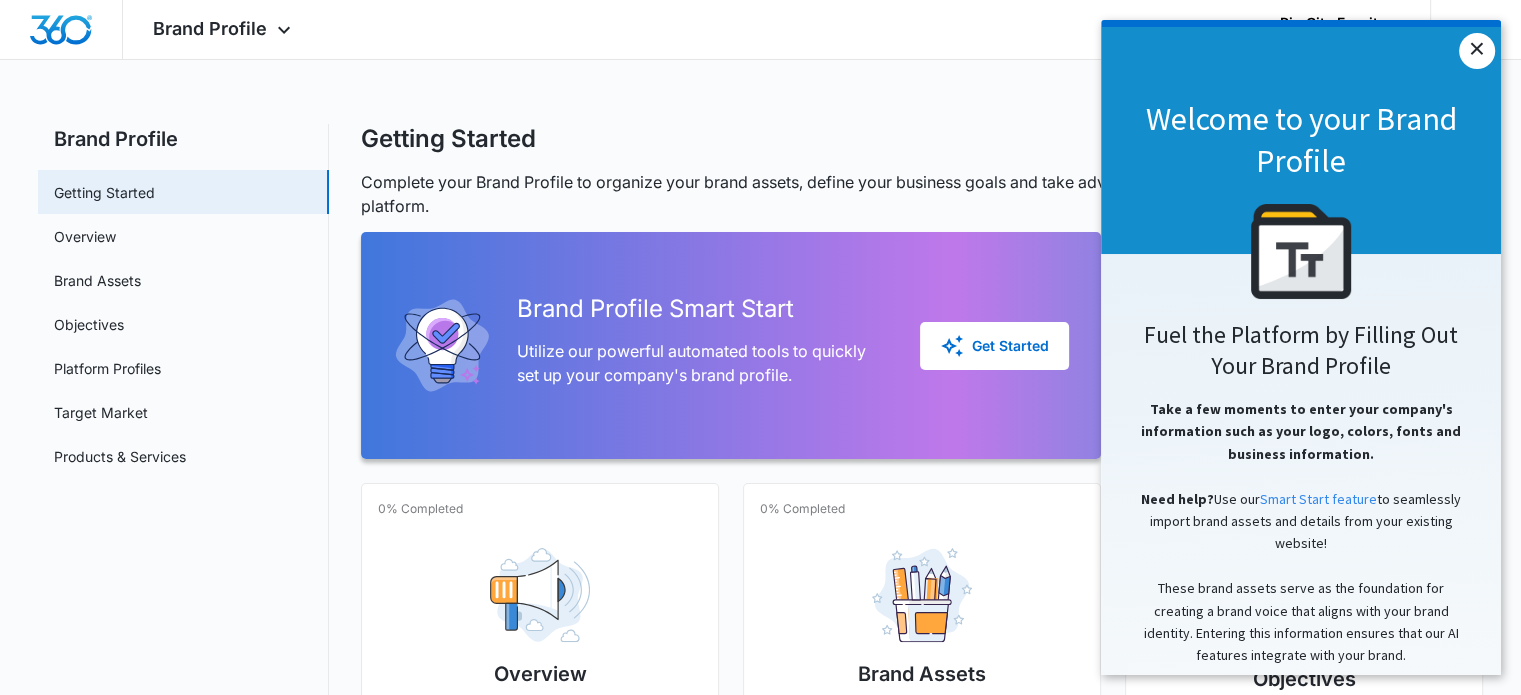 click on "×" at bounding box center [1477, 51] 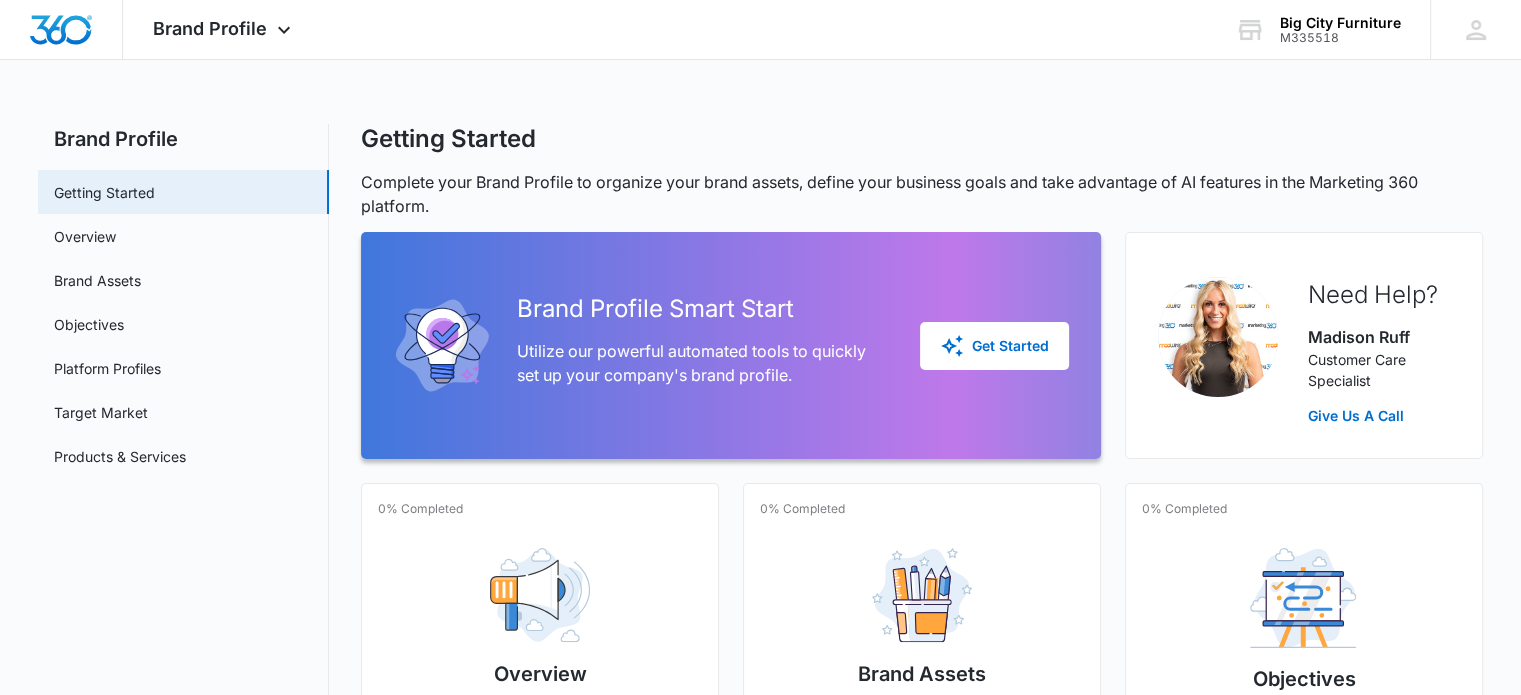 drag, startPoint x: 1520, startPoint y: 154, endPoint x: 1528, endPoint y: 189, distance: 35.902645 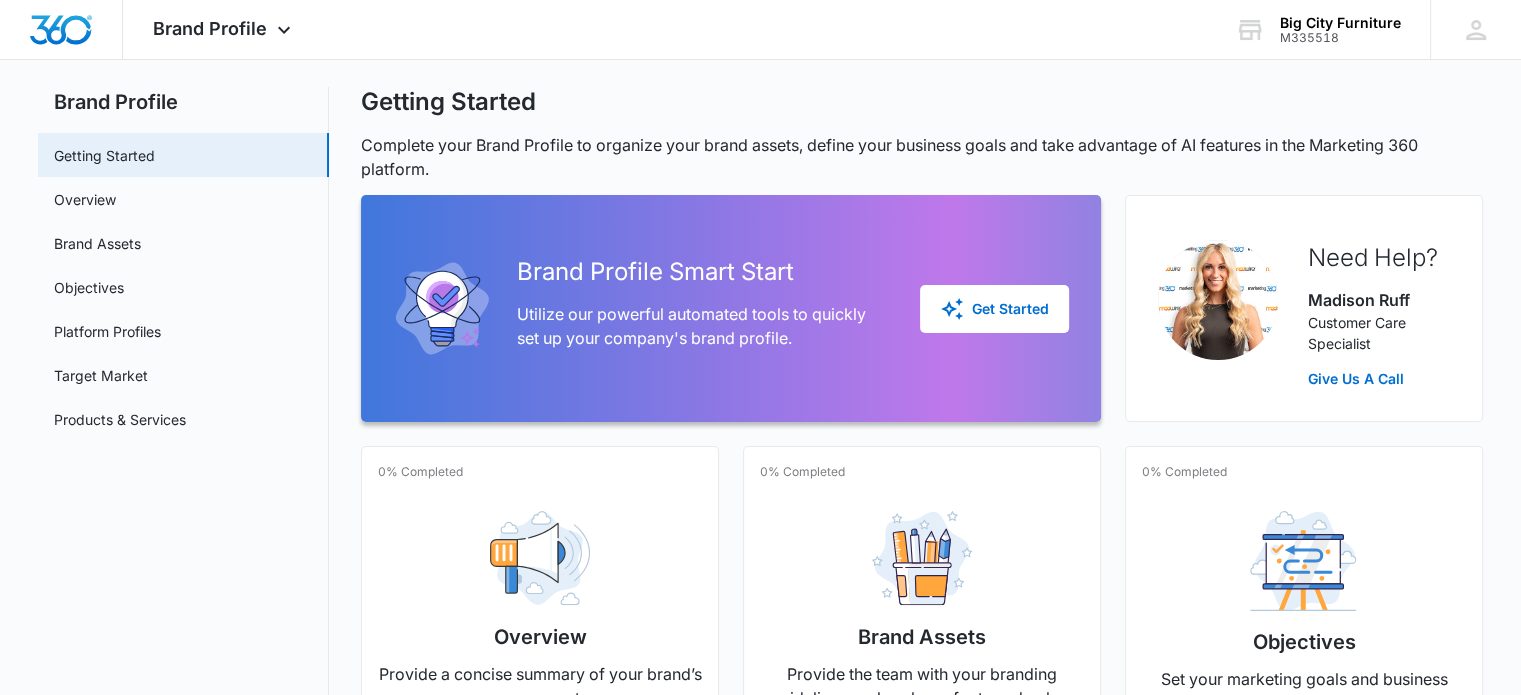 scroll, scrollTop: 0, scrollLeft: 0, axis: both 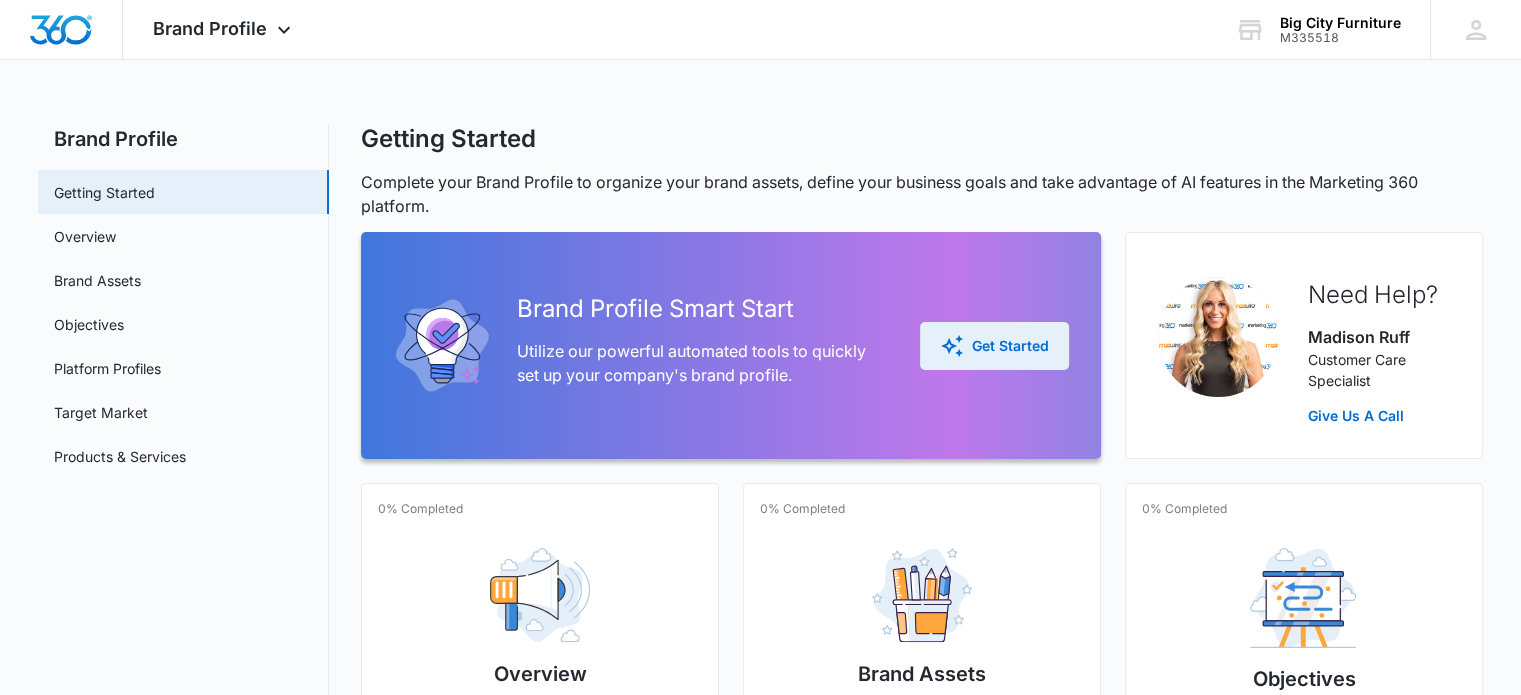 click on "Get Started" at bounding box center [994, 346] 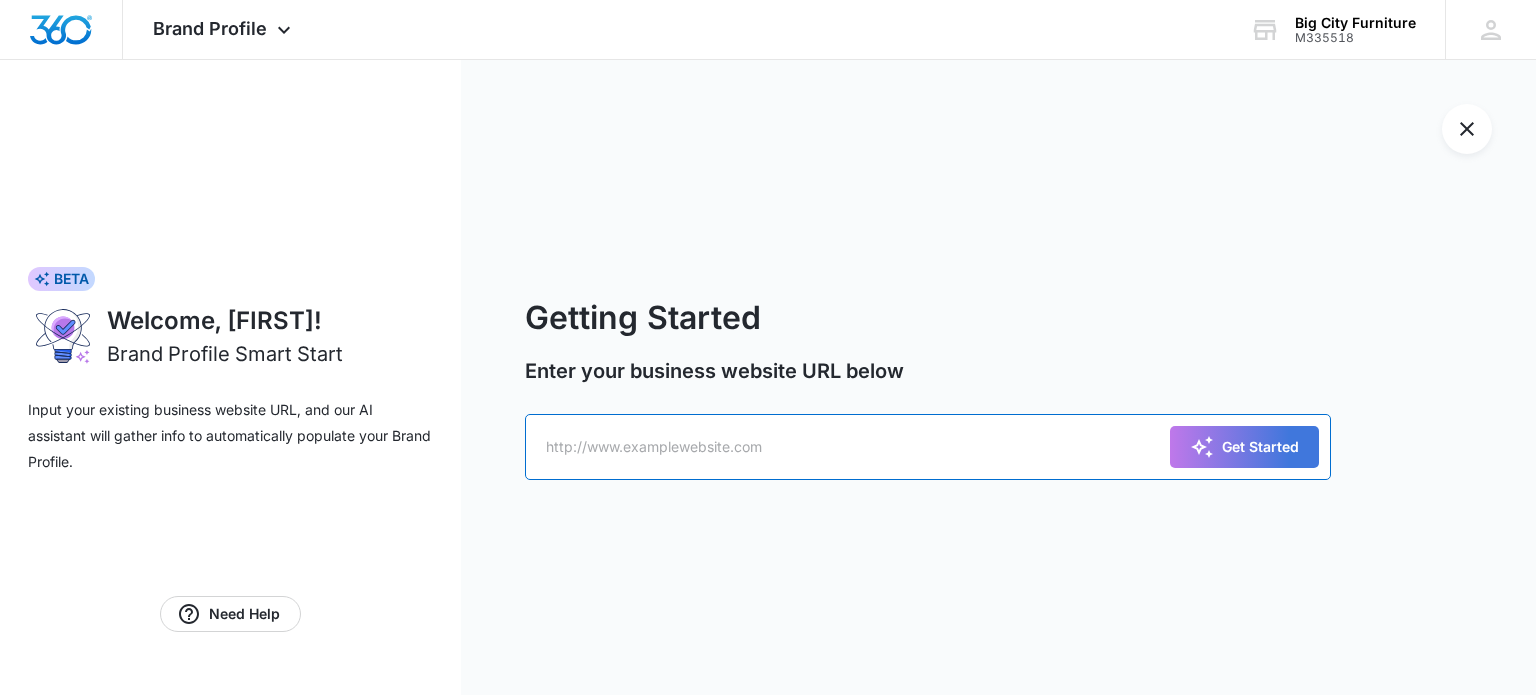 click at bounding box center [928, 447] 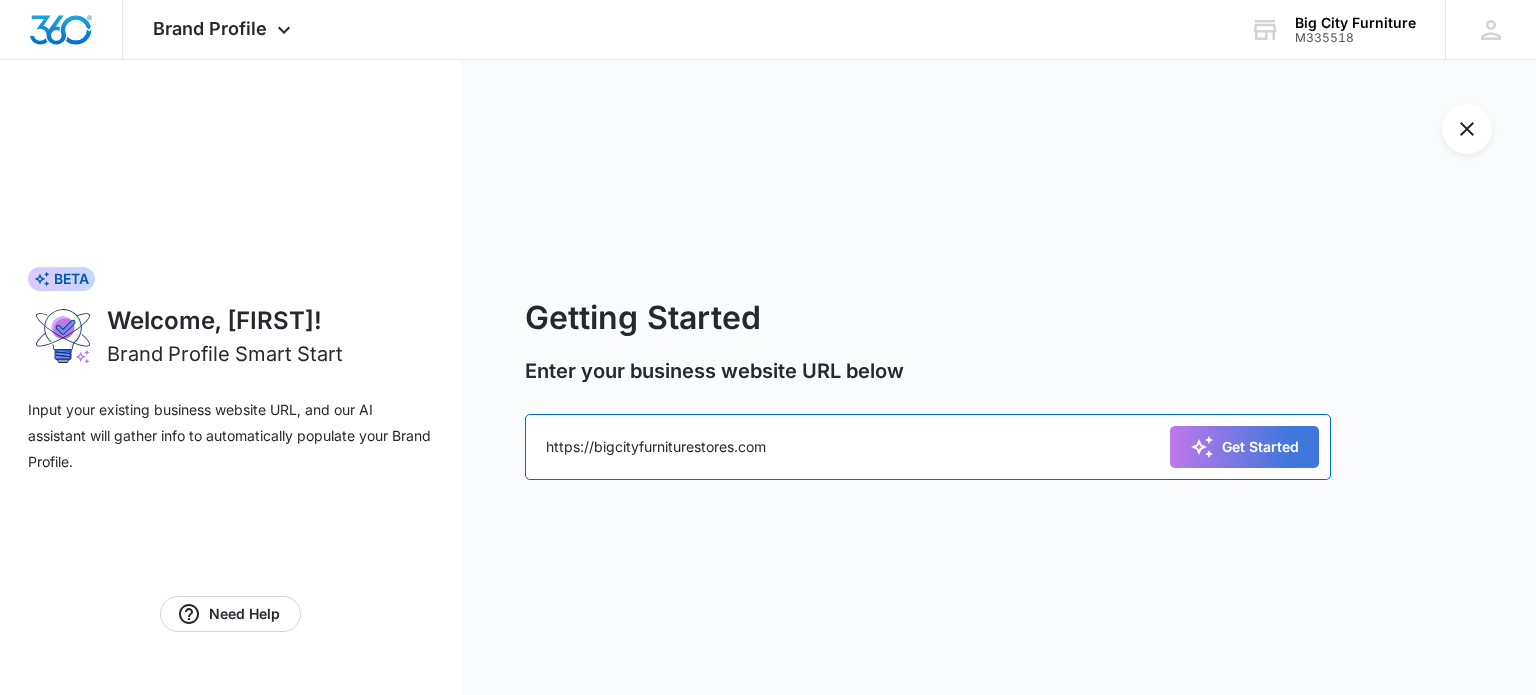 click on "https://bigcityfurniturestores.com" at bounding box center (928, 447) 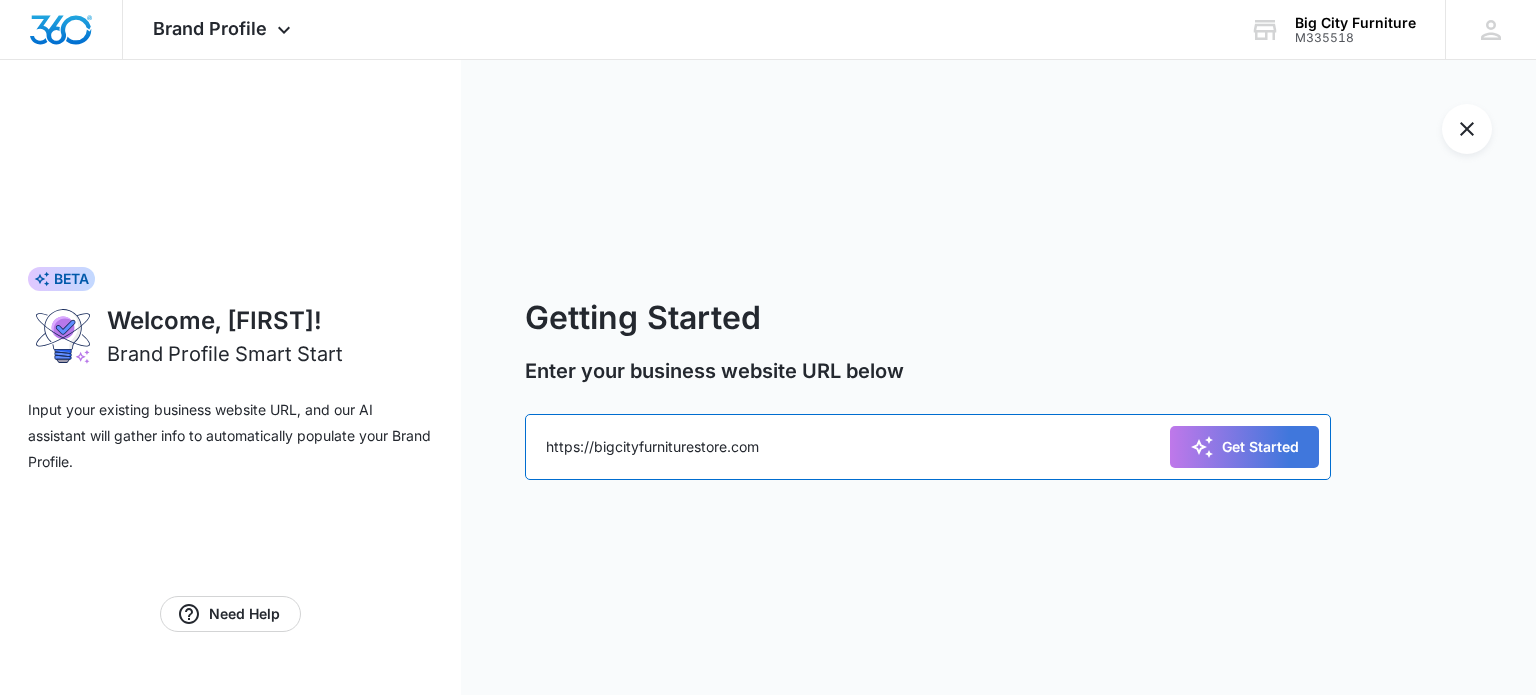drag, startPoint x: 788, startPoint y: 445, endPoint x: 528, endPoint y: 457, distance: 260.27676 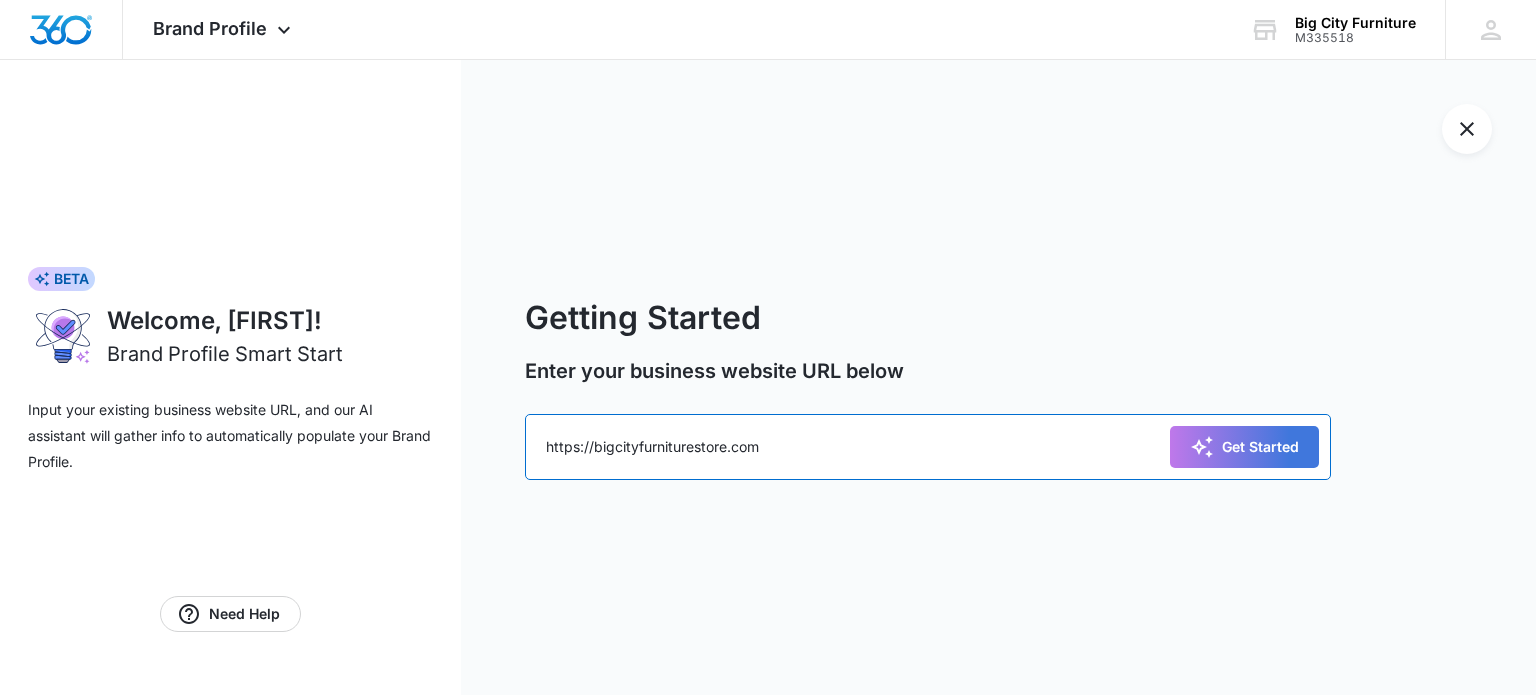 paste on "1srzm7-w0.myshopify" 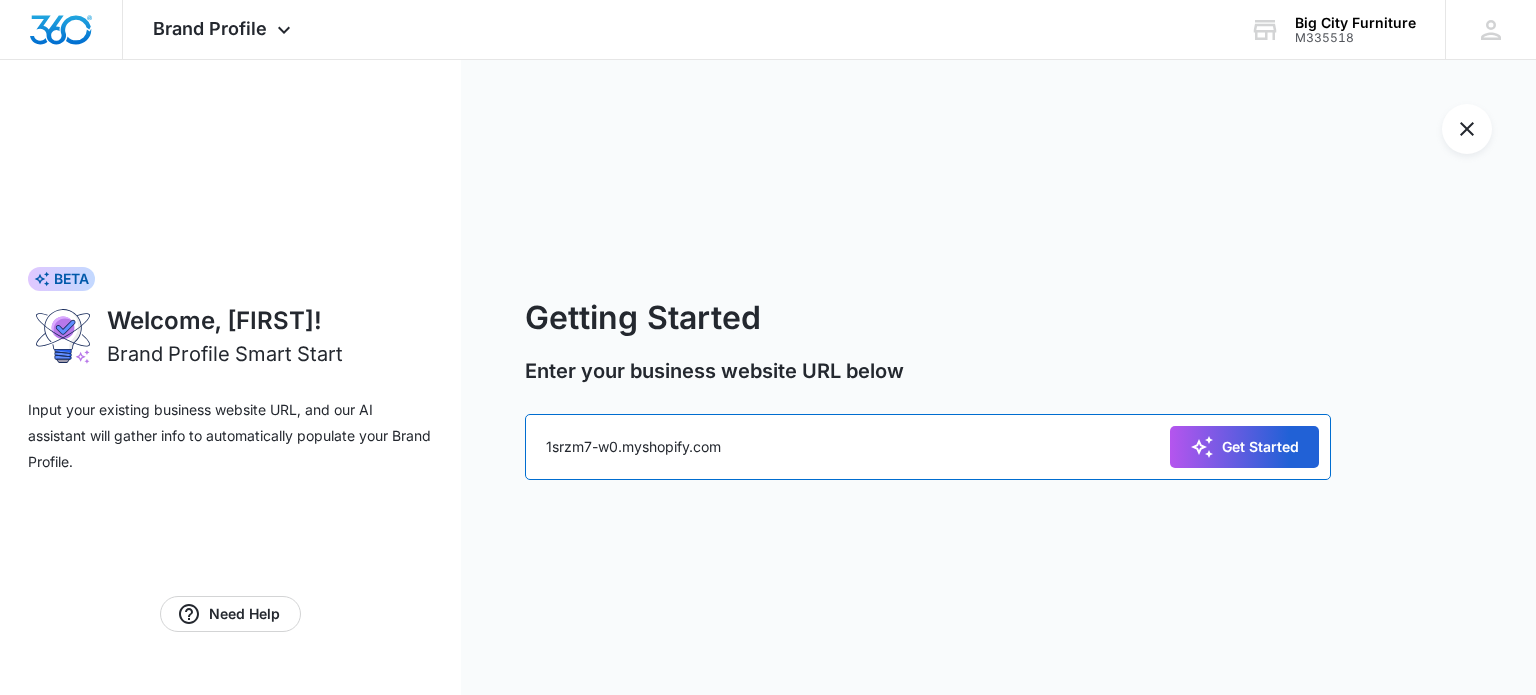 type on "1srzm7-w0.myshopify.com" 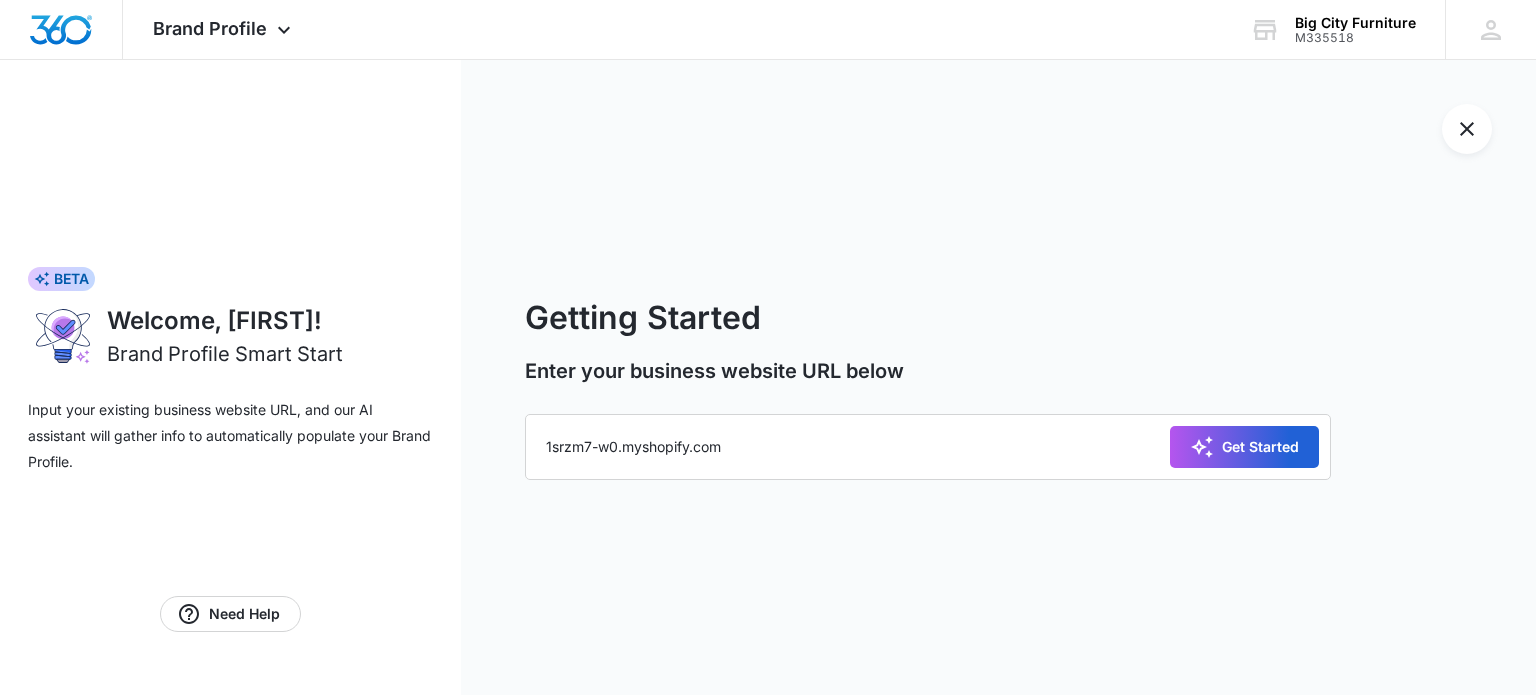 click on "Get Started" at bounding box center [1244, 447] 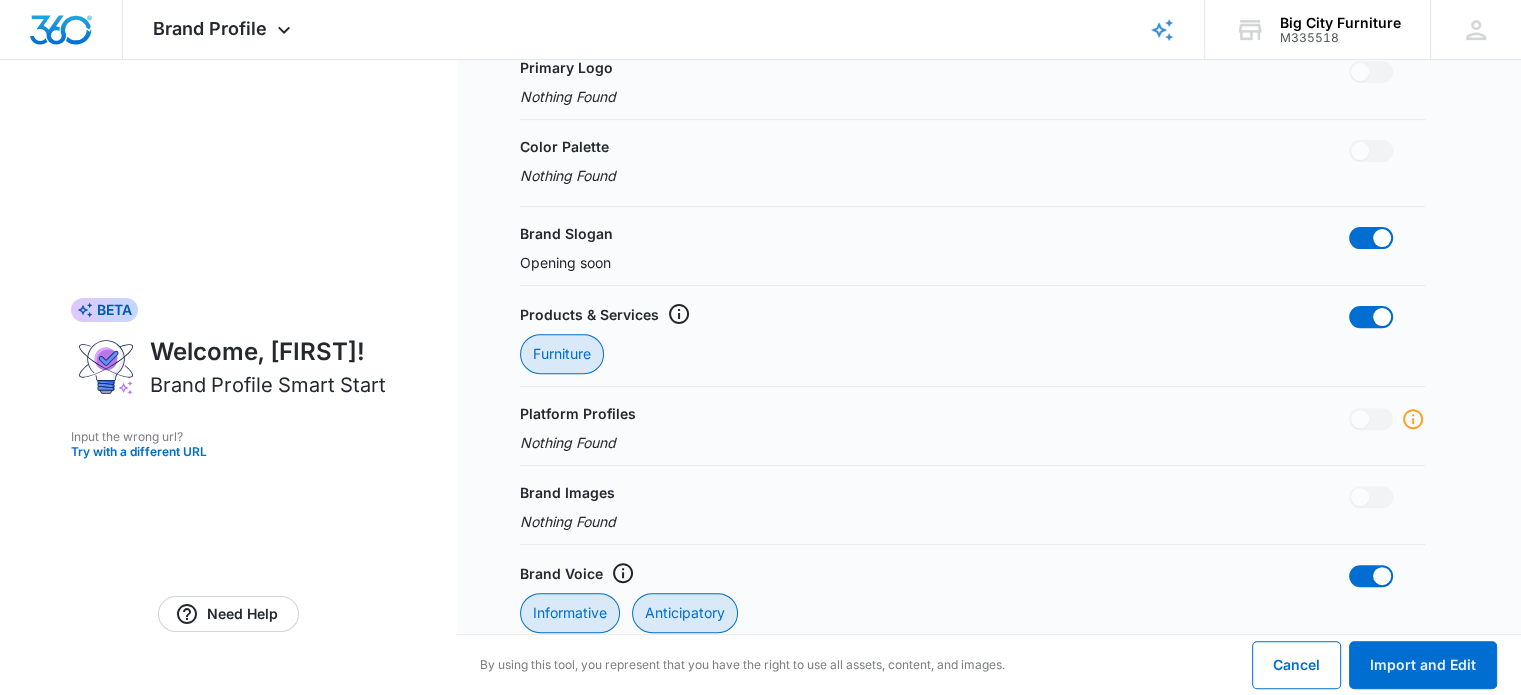 scroll, scrollTop: 624, scrollLeft: 0, axis: vertical 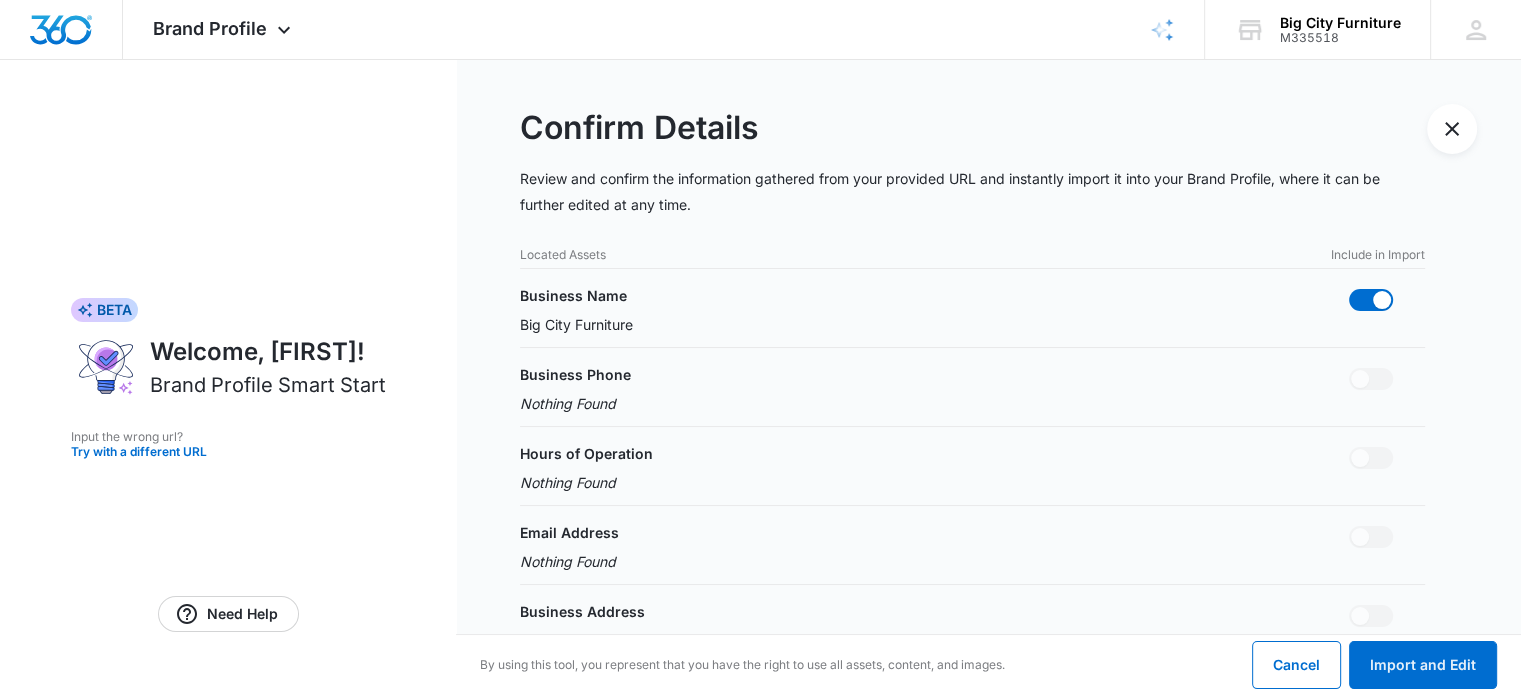 click on "Nothing Found" at bounding box center (568, 403) 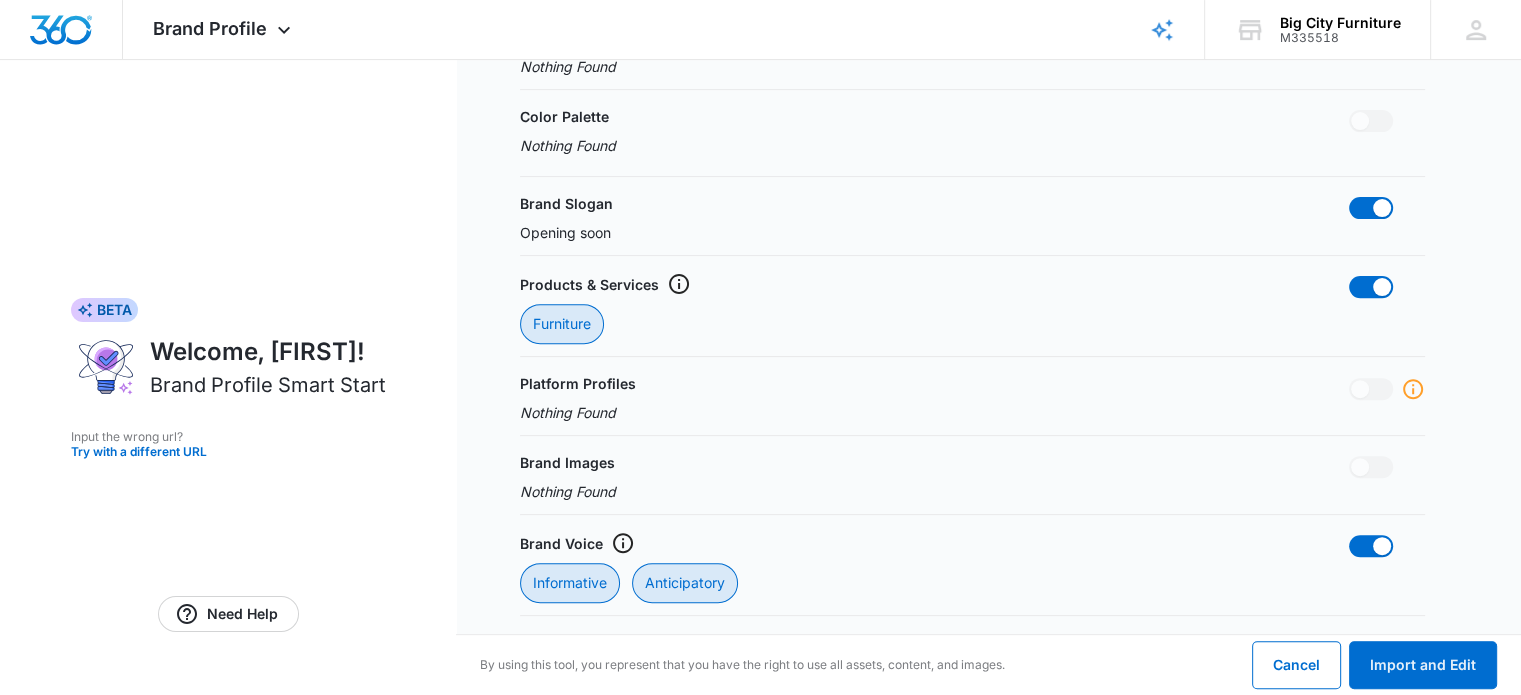 scroll, scrollTop: 722, scrollLeft: 0, axis: vertical 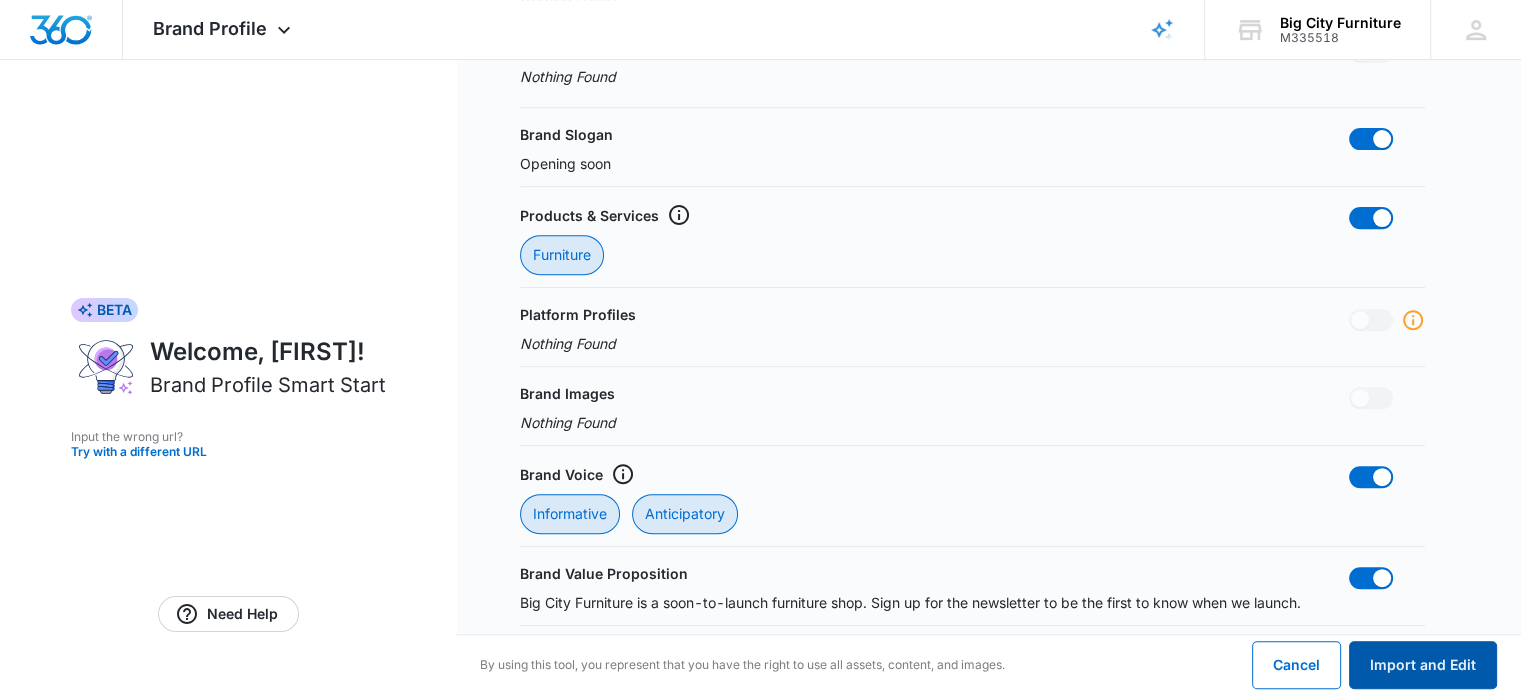 click on "Import and Edit" at bounding box center (1423, 665) 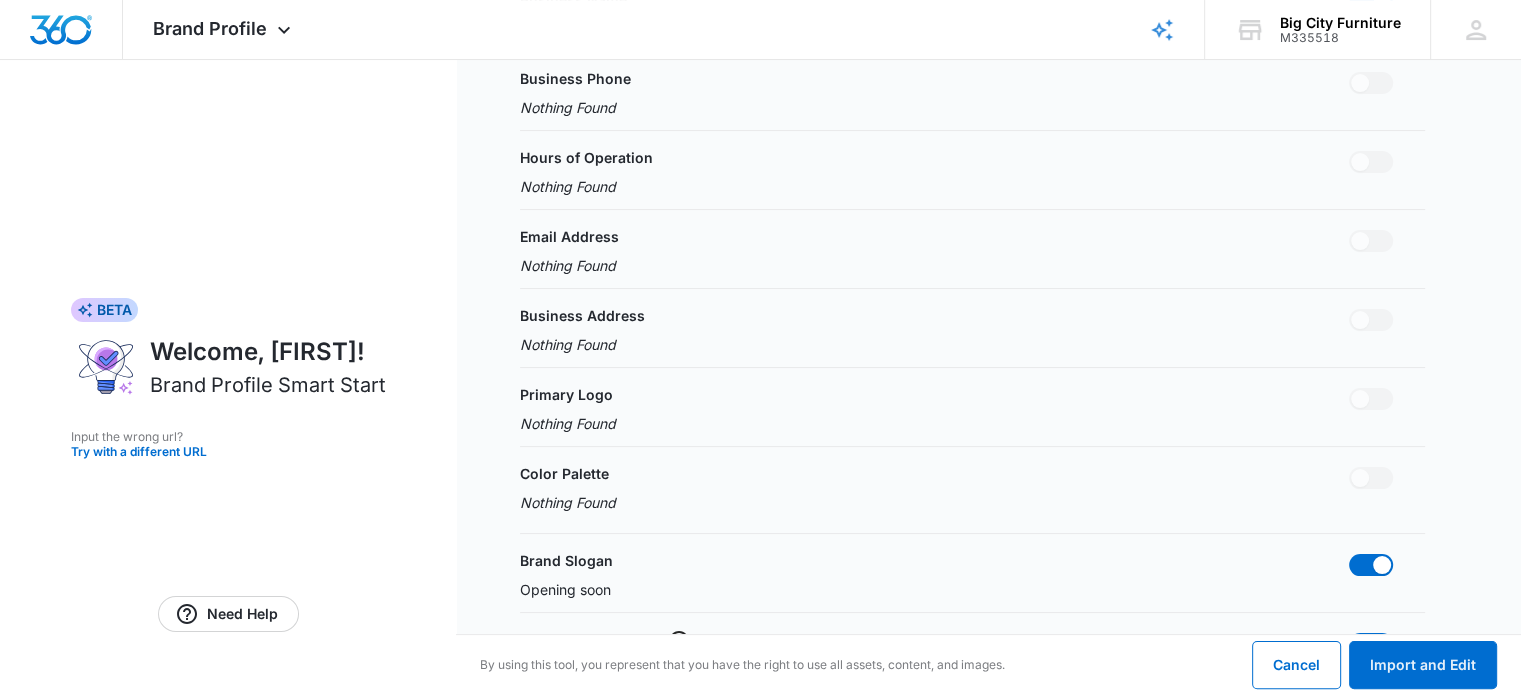 scroll, scrollTop: 722, scrollLeft: 0, axis: vertical 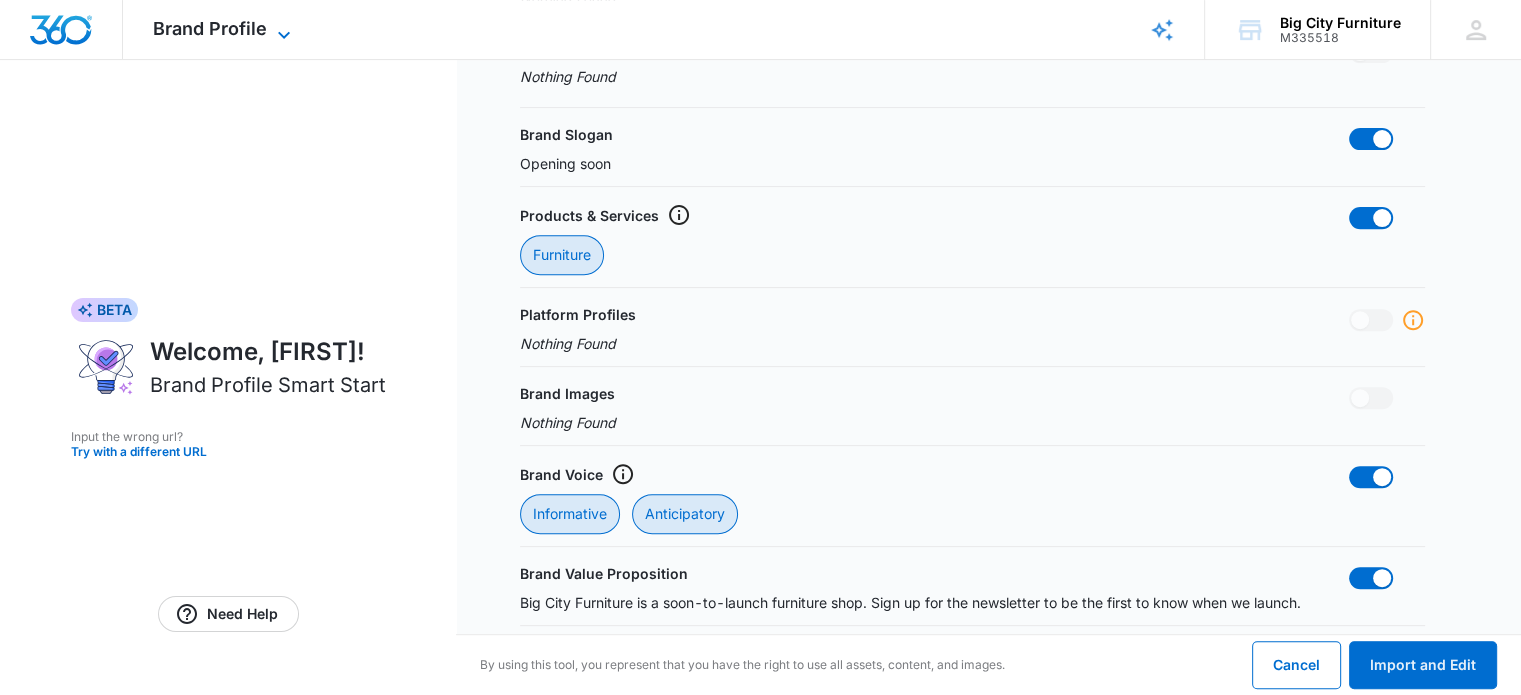 click 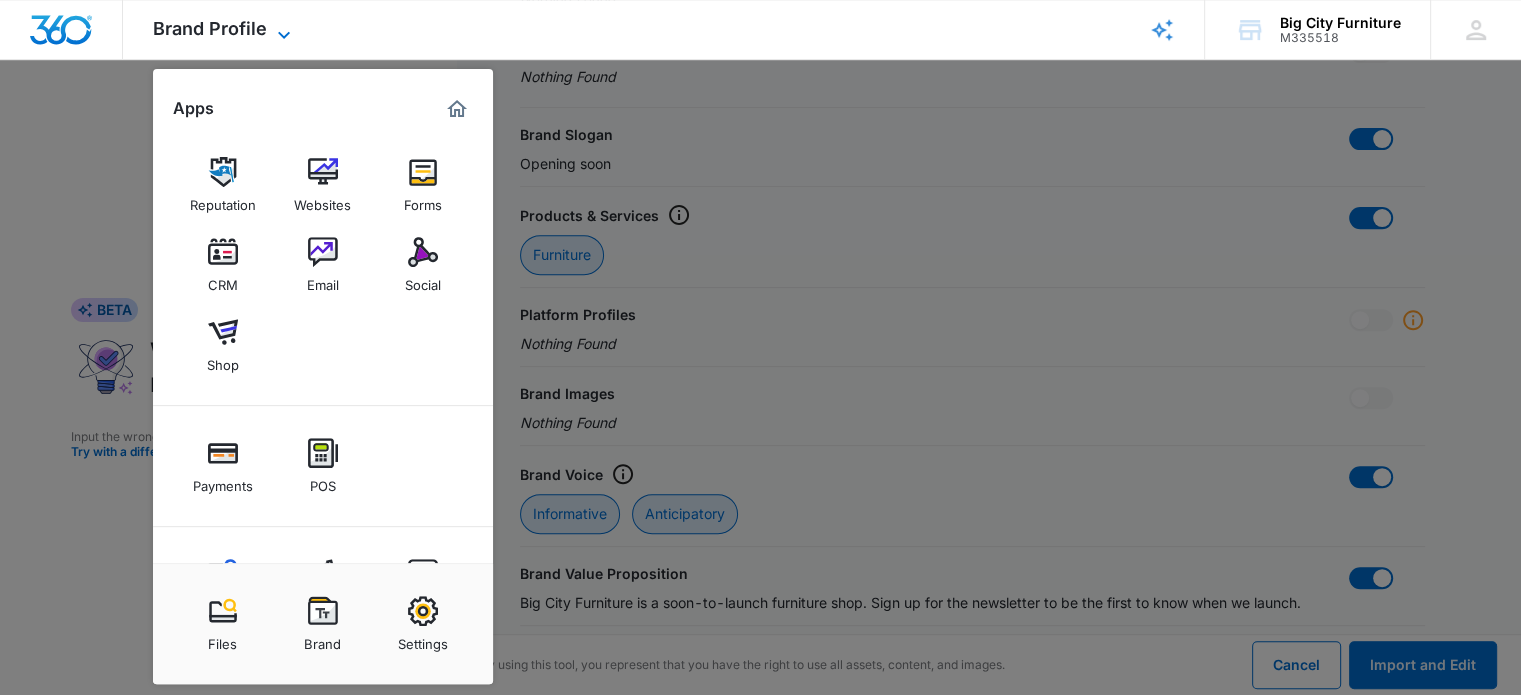 click 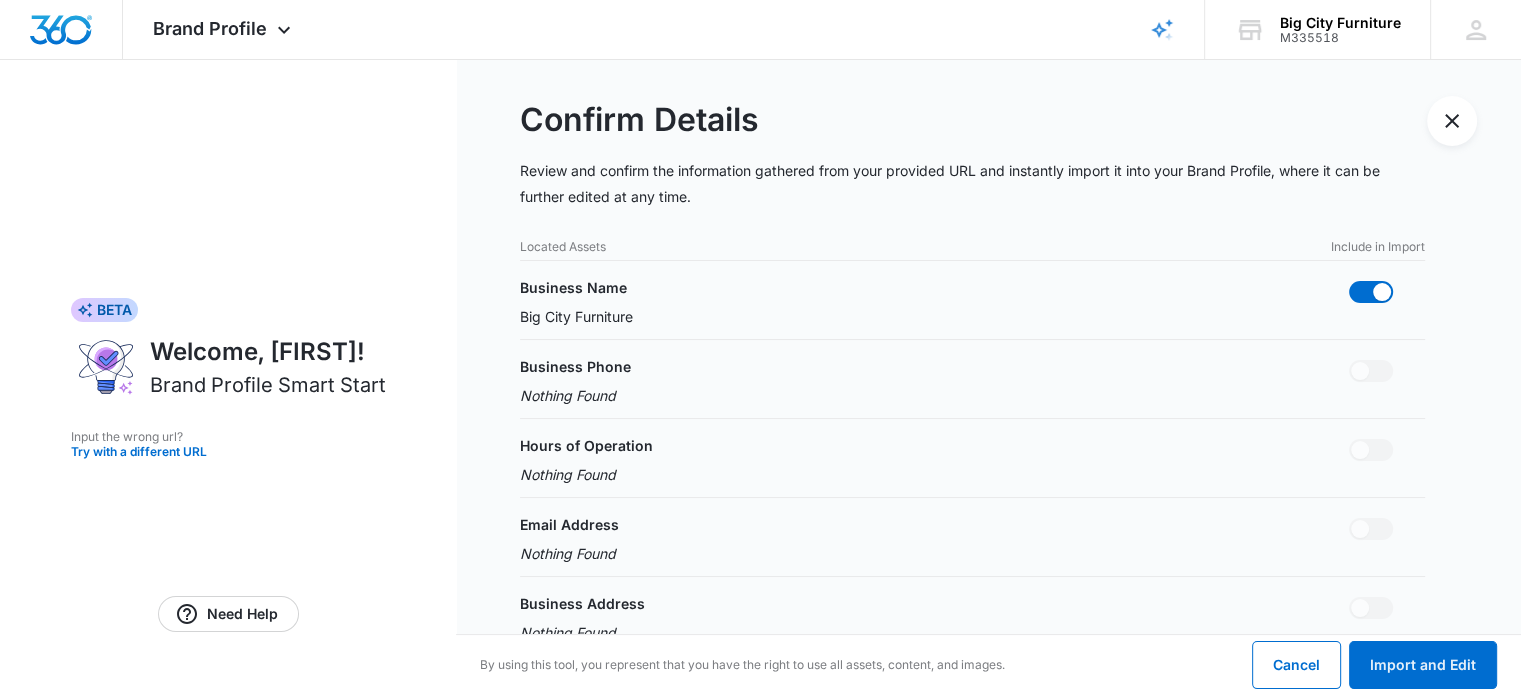 scroll, scrollTop: 0, scrollLeft: 0, axis: both 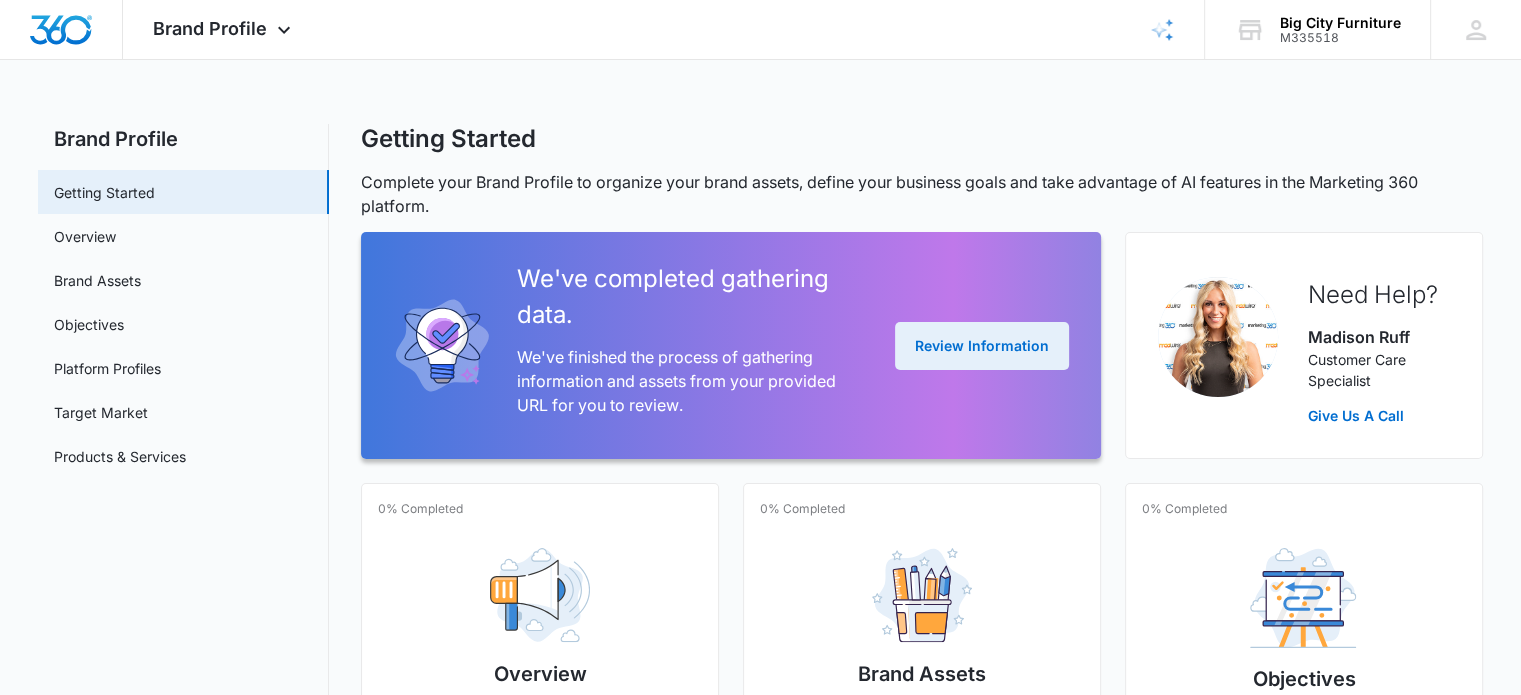 click on "Review Information" at bounding box center (982, 346) 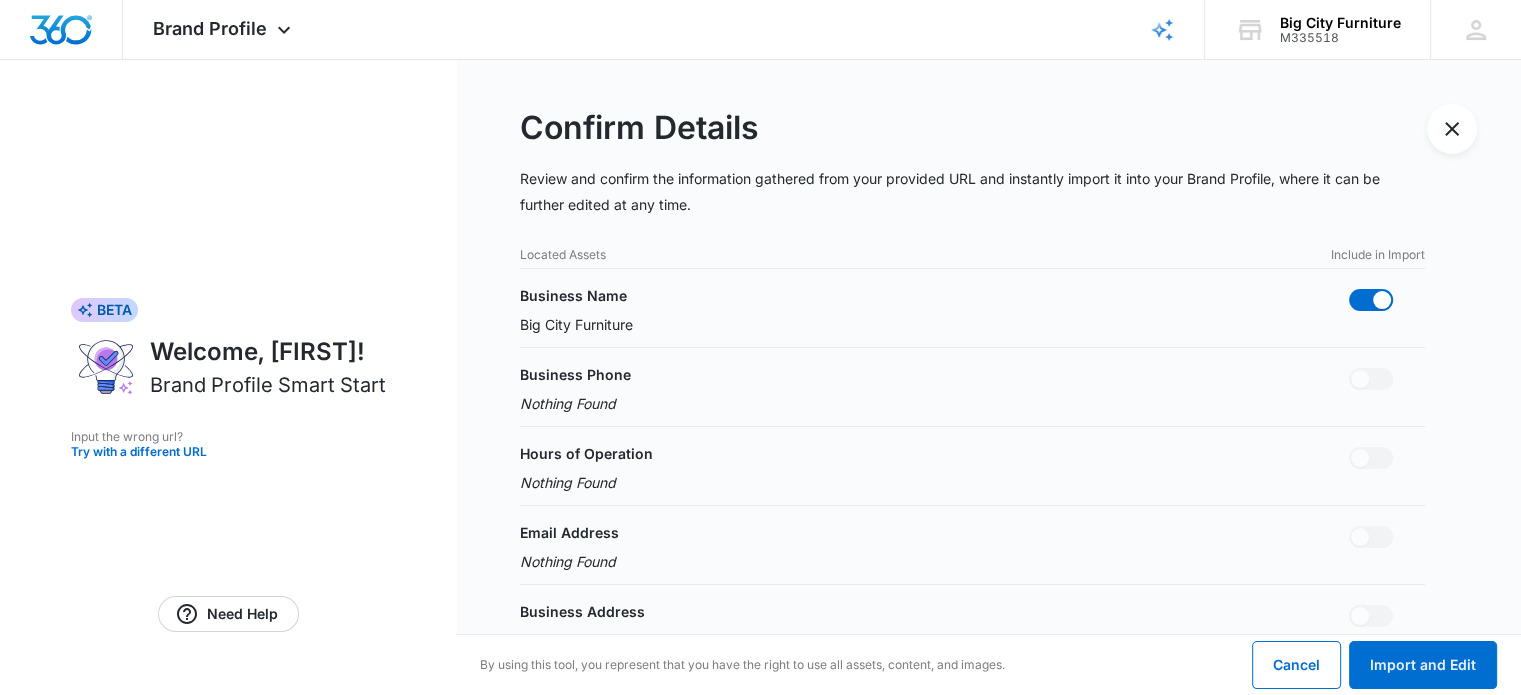 click on "Big City Furniture" at bounding box center [576, 324] 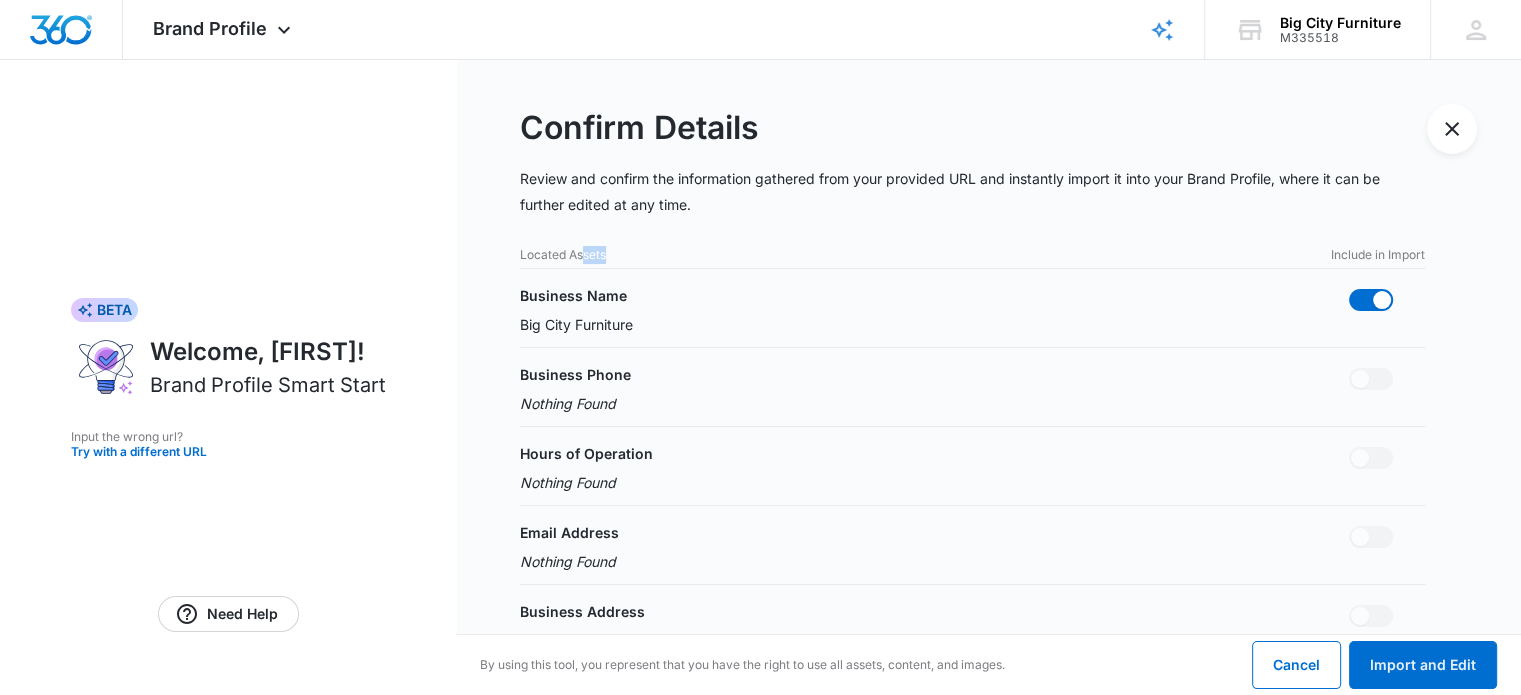 drag, startPoint x: 585, startPoint y: 258, endPoint x: 649, endPoint y: 256, distance: 64.03124 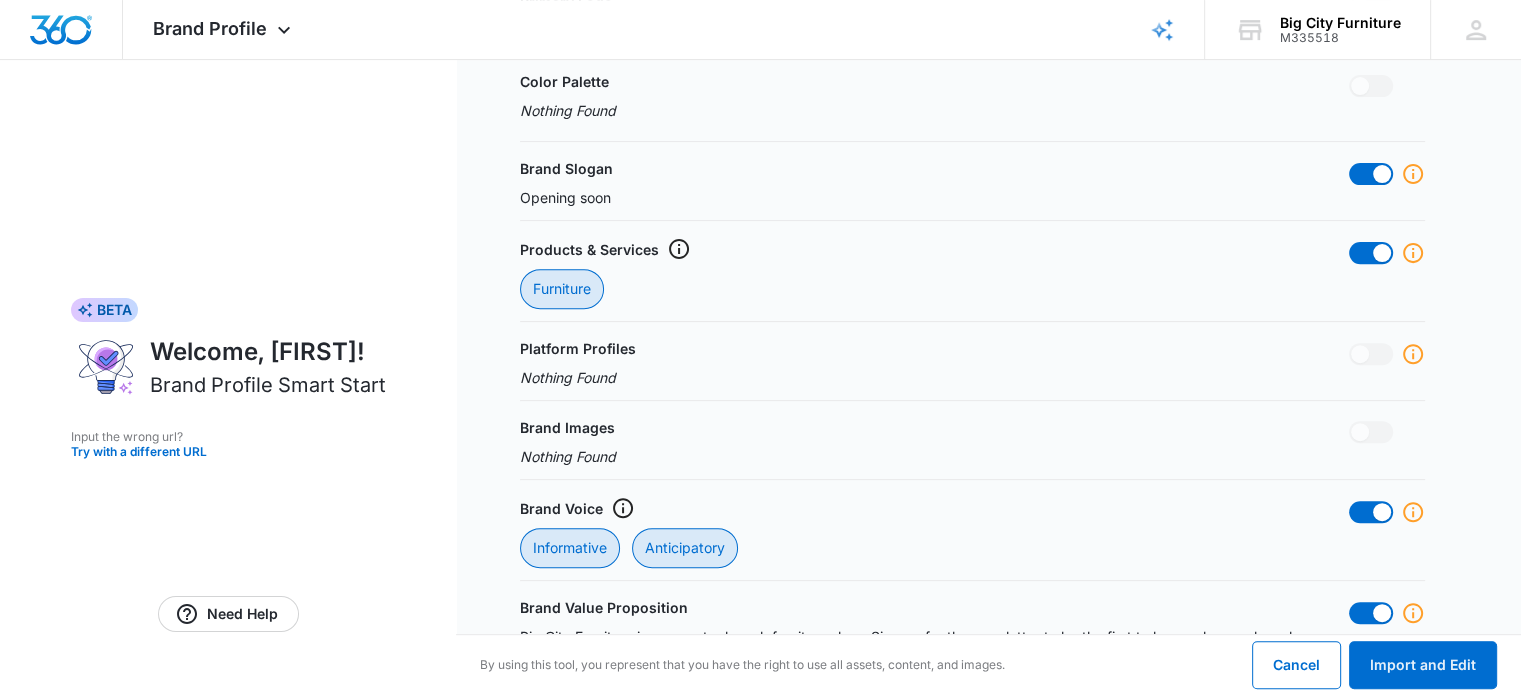 scroll, scrollTop: 722, scrollLeft: 0, axis: vertical 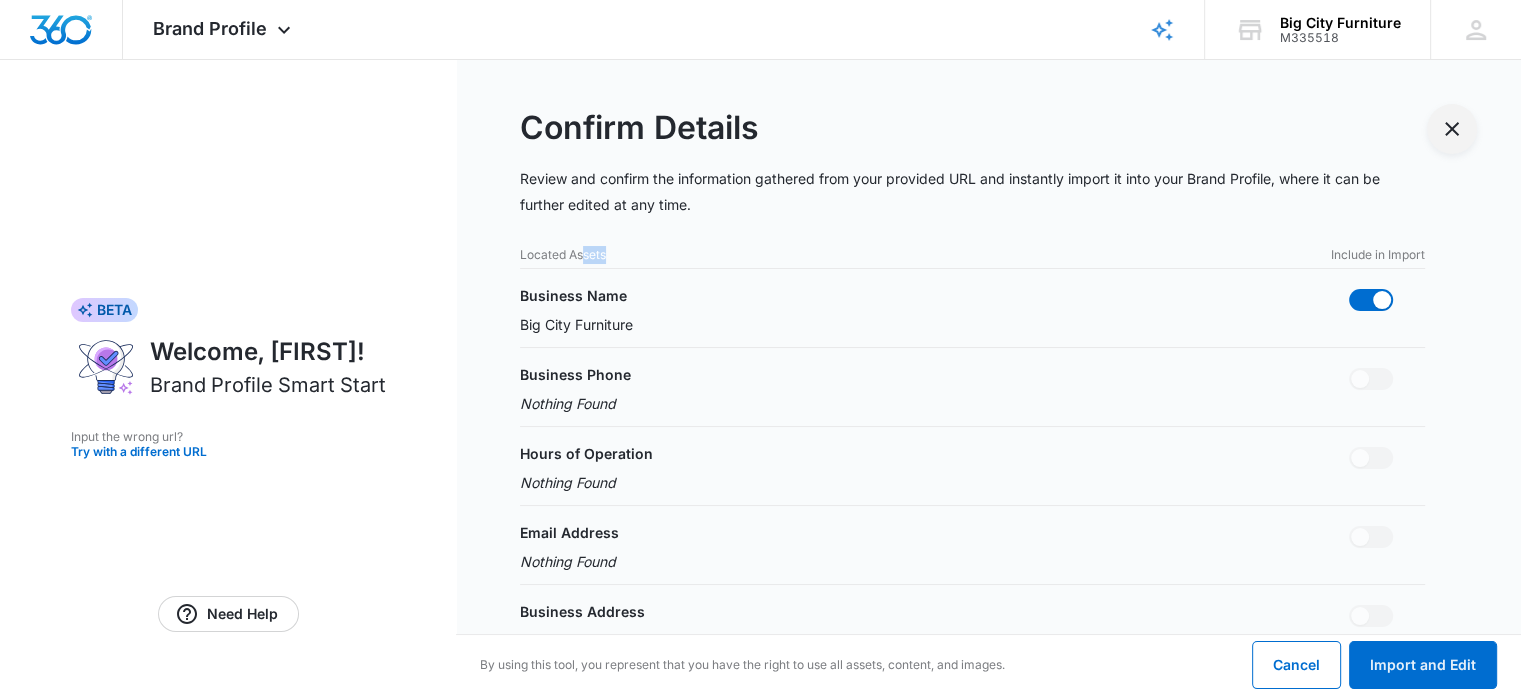 click 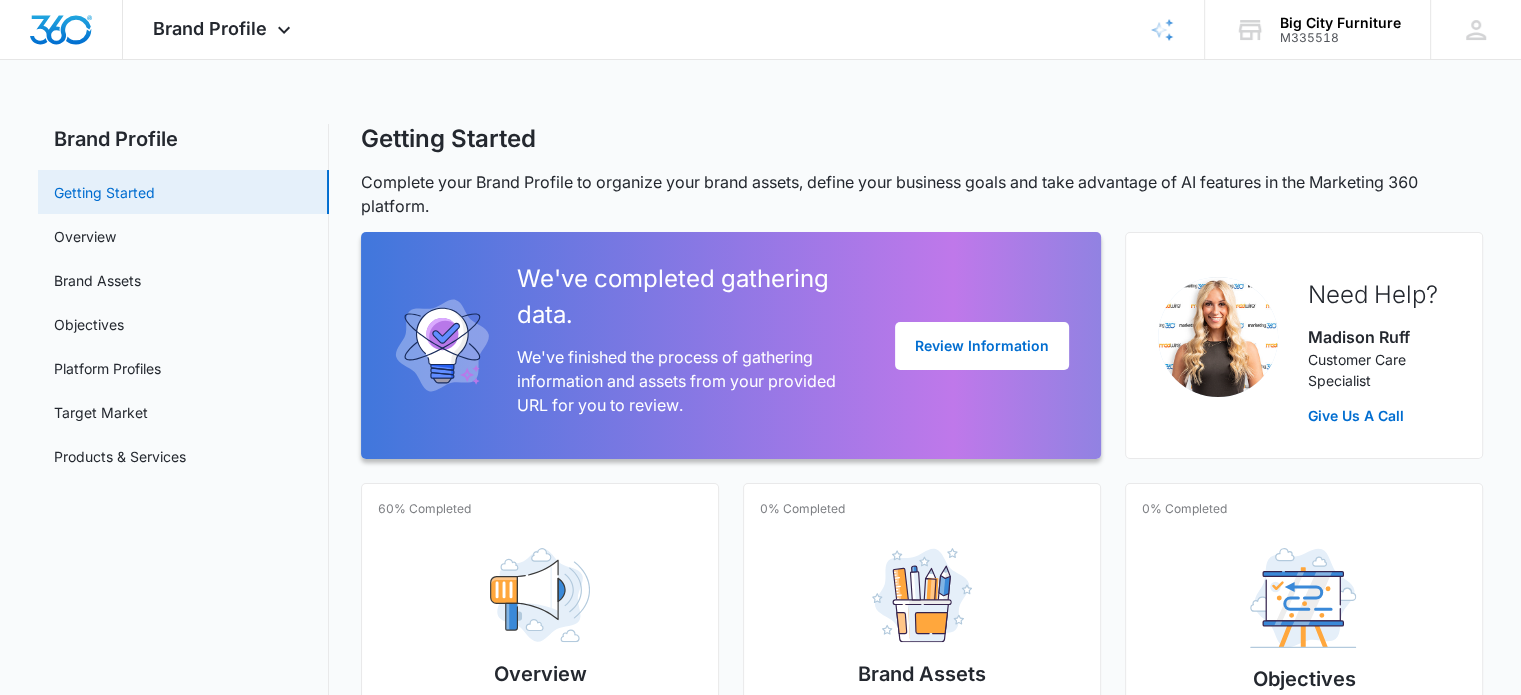 click on "Getting Started" at bounding box center [104, 192] 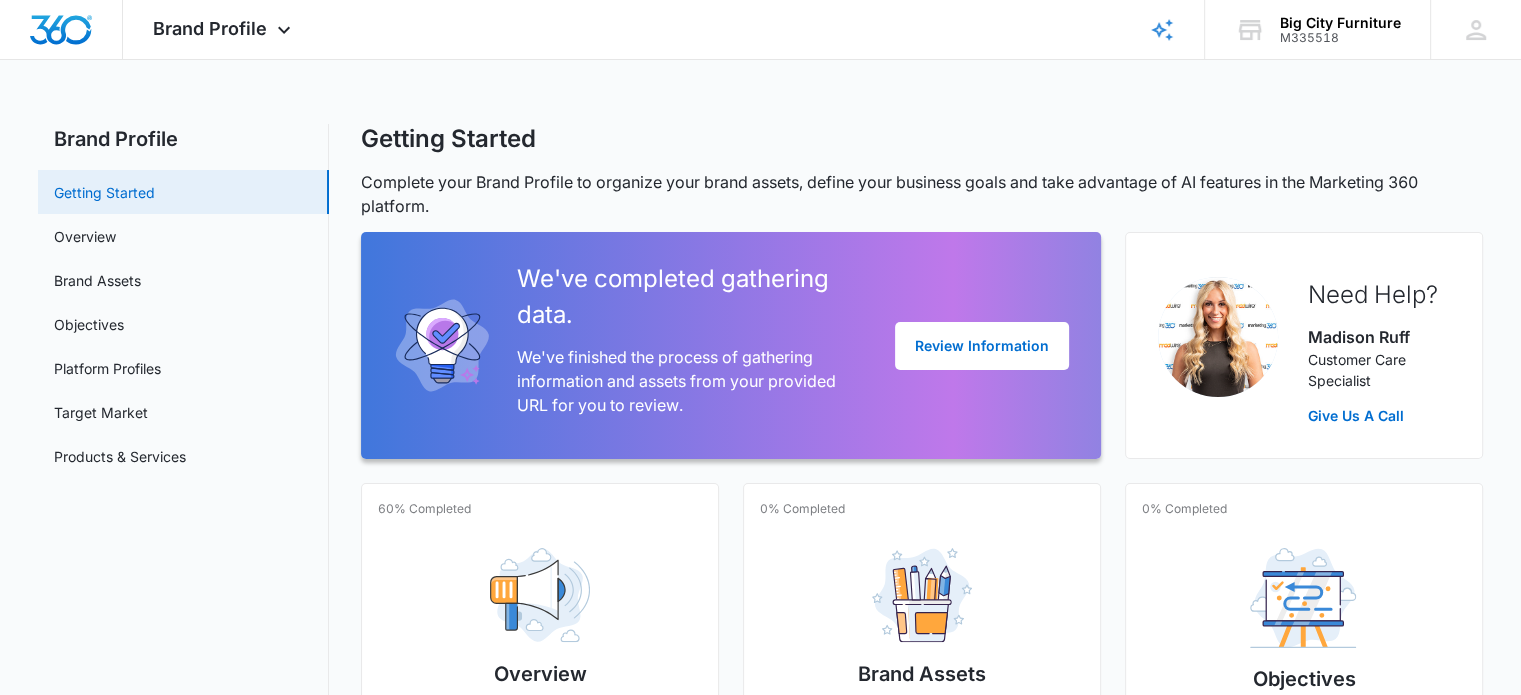 click on "Getting Started" at bounding box center (104, 192) 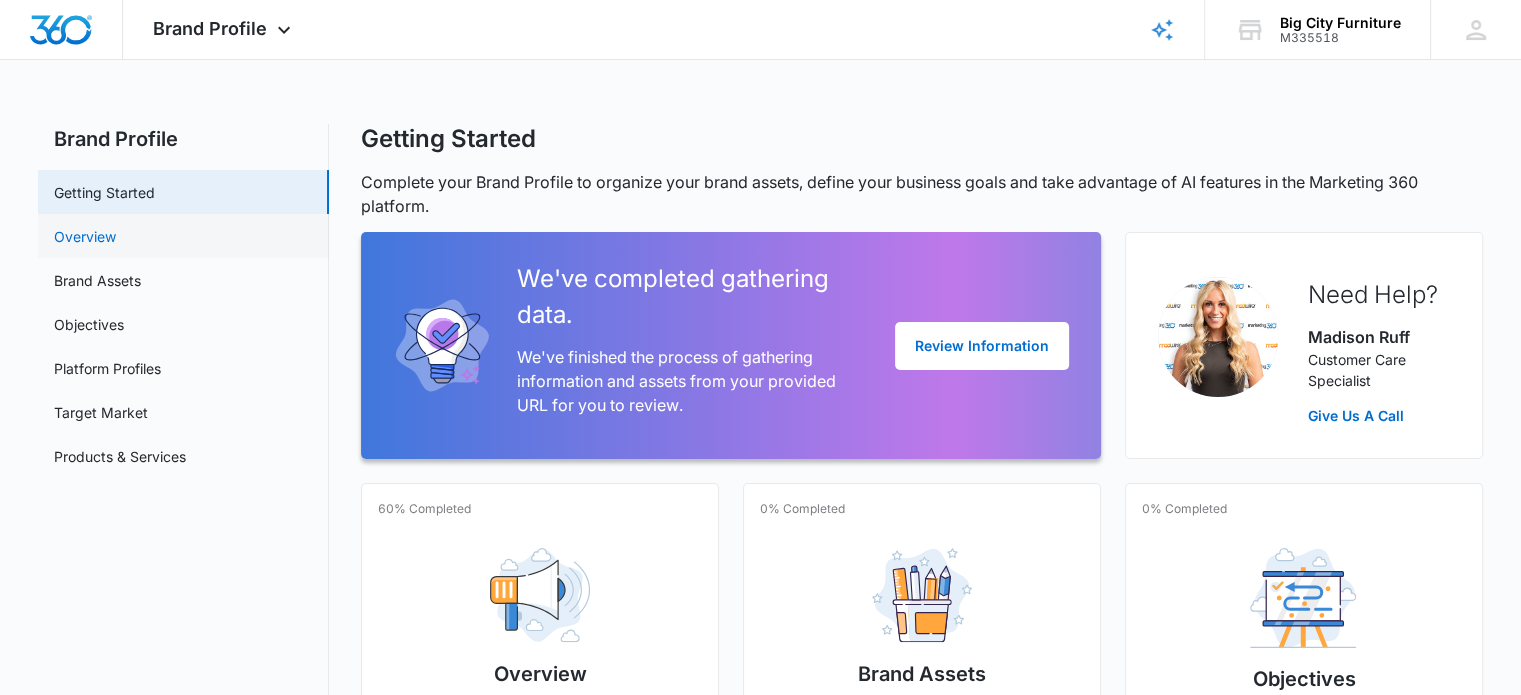 click on "Overview" at bounding box center [85, 236] 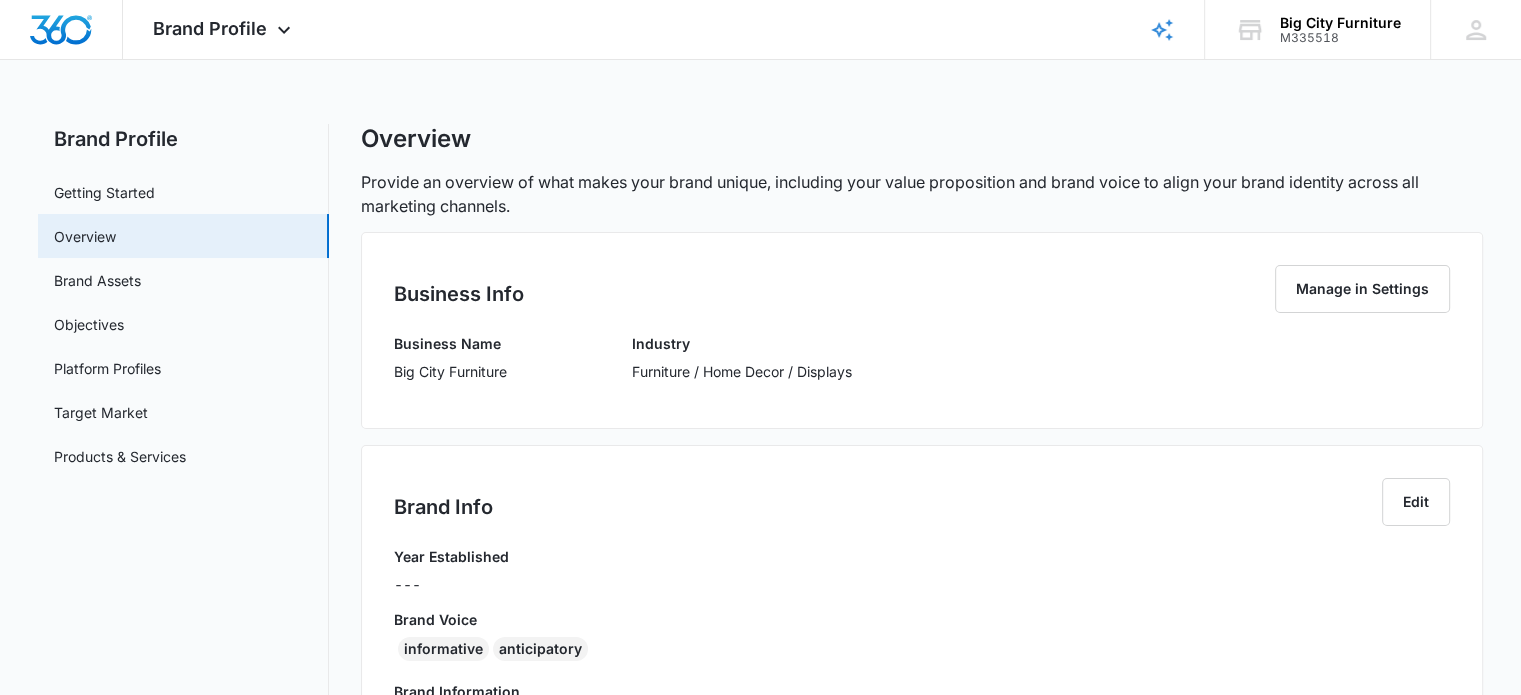 scroll, scrollTop: 0, scrollLeft: 0, axis: both 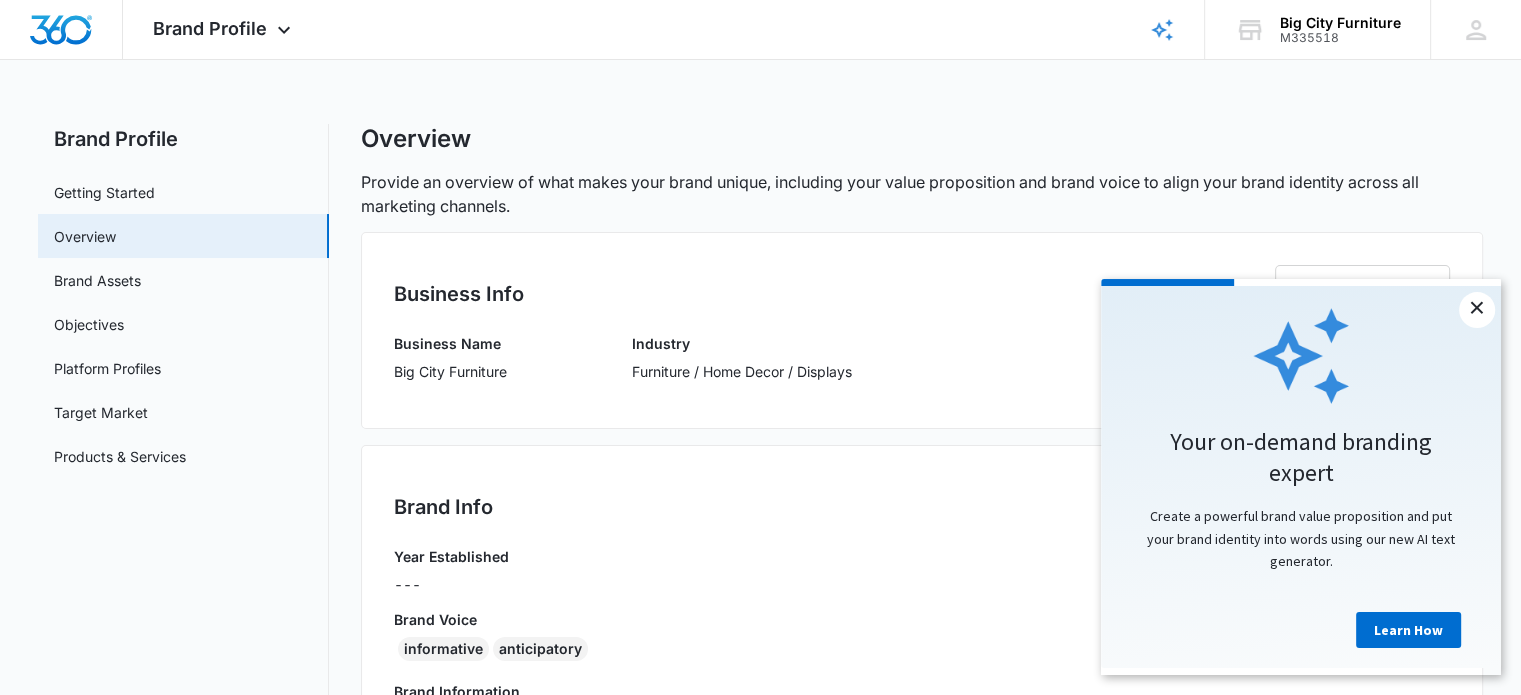 click on "×" at bounding box center (1477, 310) 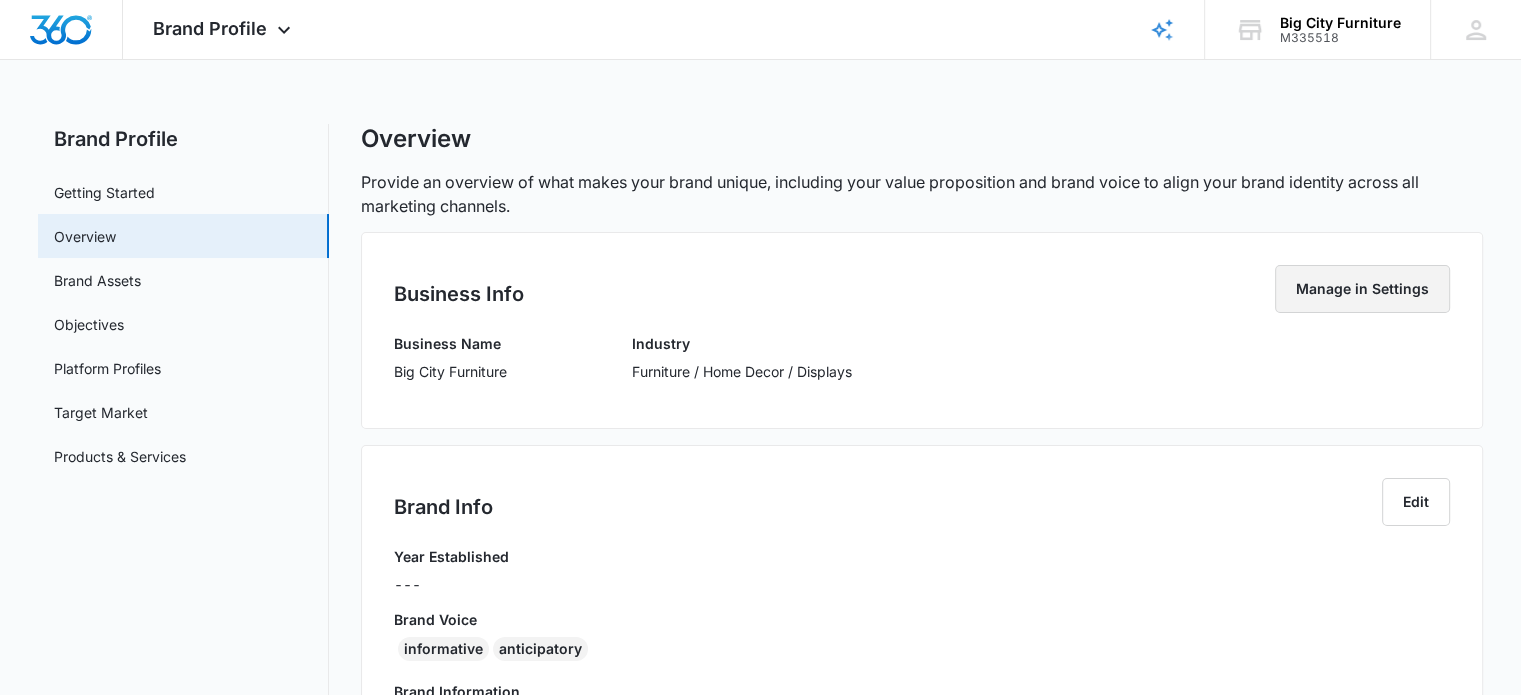 click on "Manage in Settings" at bounding box center (1362, 289) 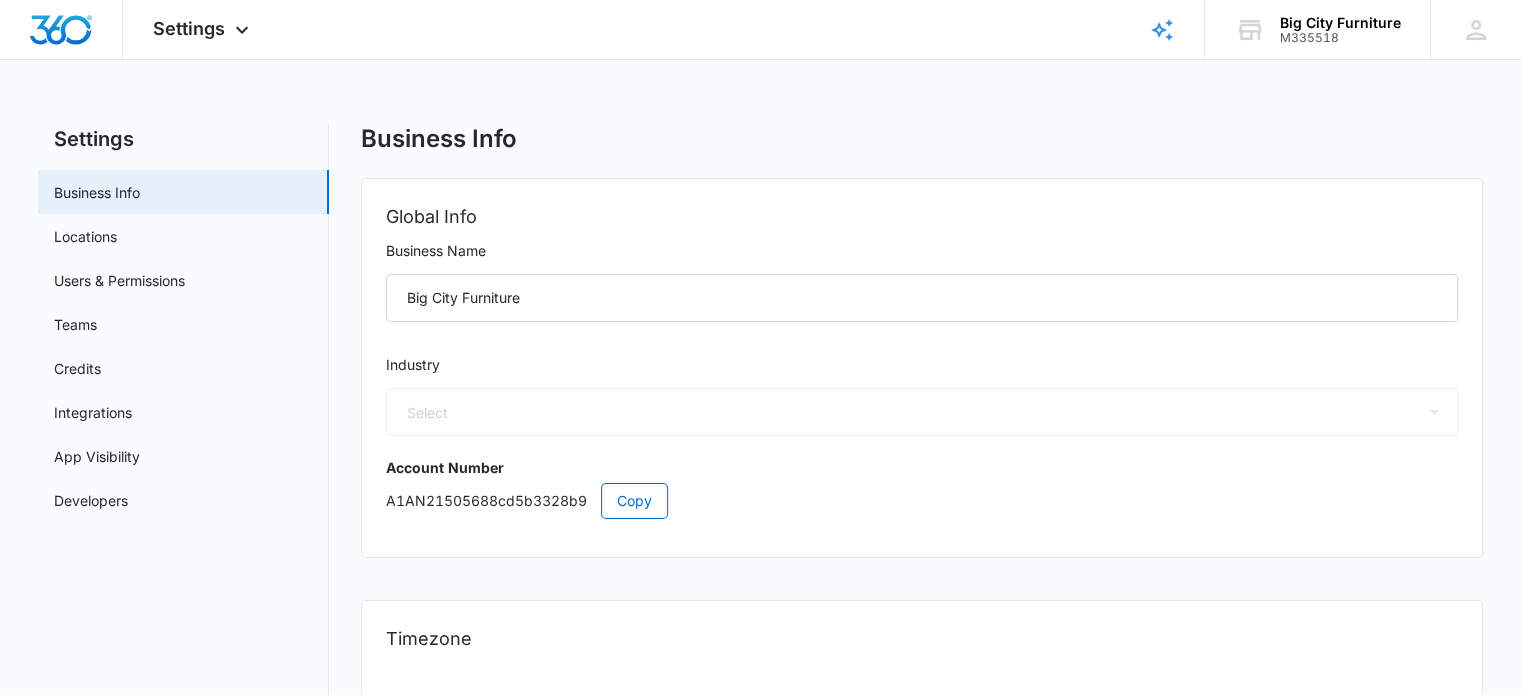 select on "33" 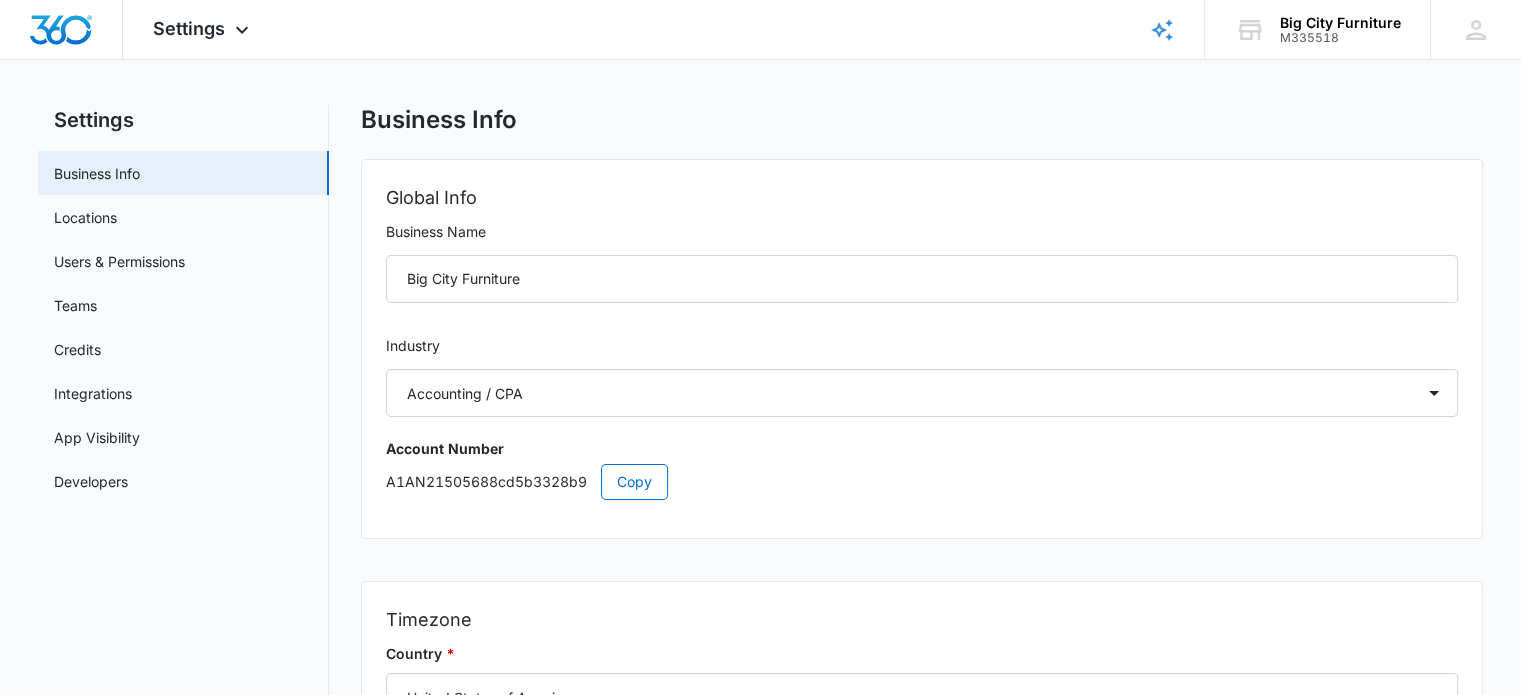scroll, scrollTop: 5, scrollLeft: 0, axis: vertical 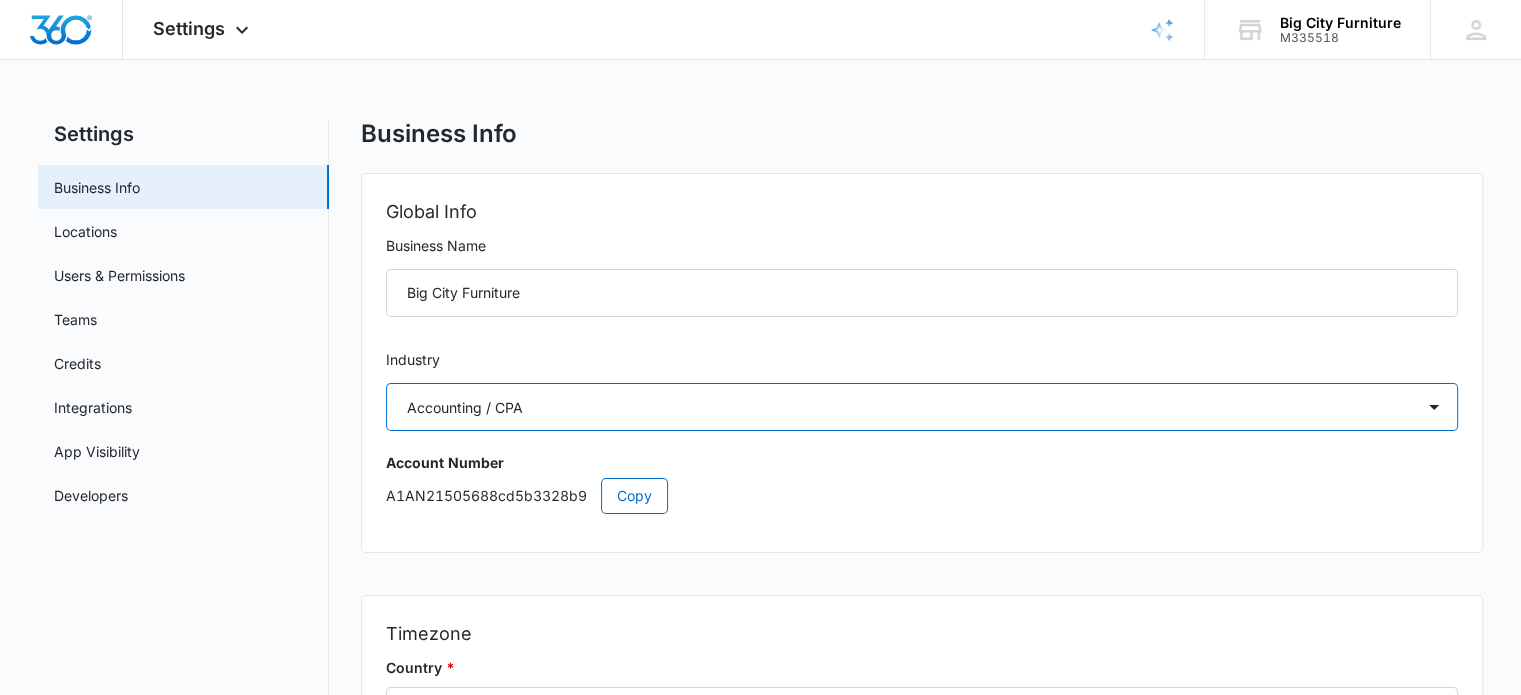 click on "Select Accounting / CPA Assisted Living Attorney / Law Firm Auto Repair Carpet Cleaning Child Care Child Care With Education Chiropractor Consultant Contractor Creative Dance Studio Dentist eCommerce Store Electrician Event Planner Financial Fitness / Trainer / Gym Flooring Contractor / Store Franchise Garage Door Contractor Higher Education House Cleaning HVAC Contractor Insurance Landscaping Lawn Care Marketing Agency Med Spa Medical Moving Company Optometrist / Eye Doctor Other Painting Contractor Personal Brand Pest Control Plumbing Contractor Preschools Real Estate Restaurant / Bar Retail Store Roofing Salon / Barber Shop Self Storage Center Spa Therapist Tree Service Venue / Events Veterinarian" at bounding box center [922, 407] 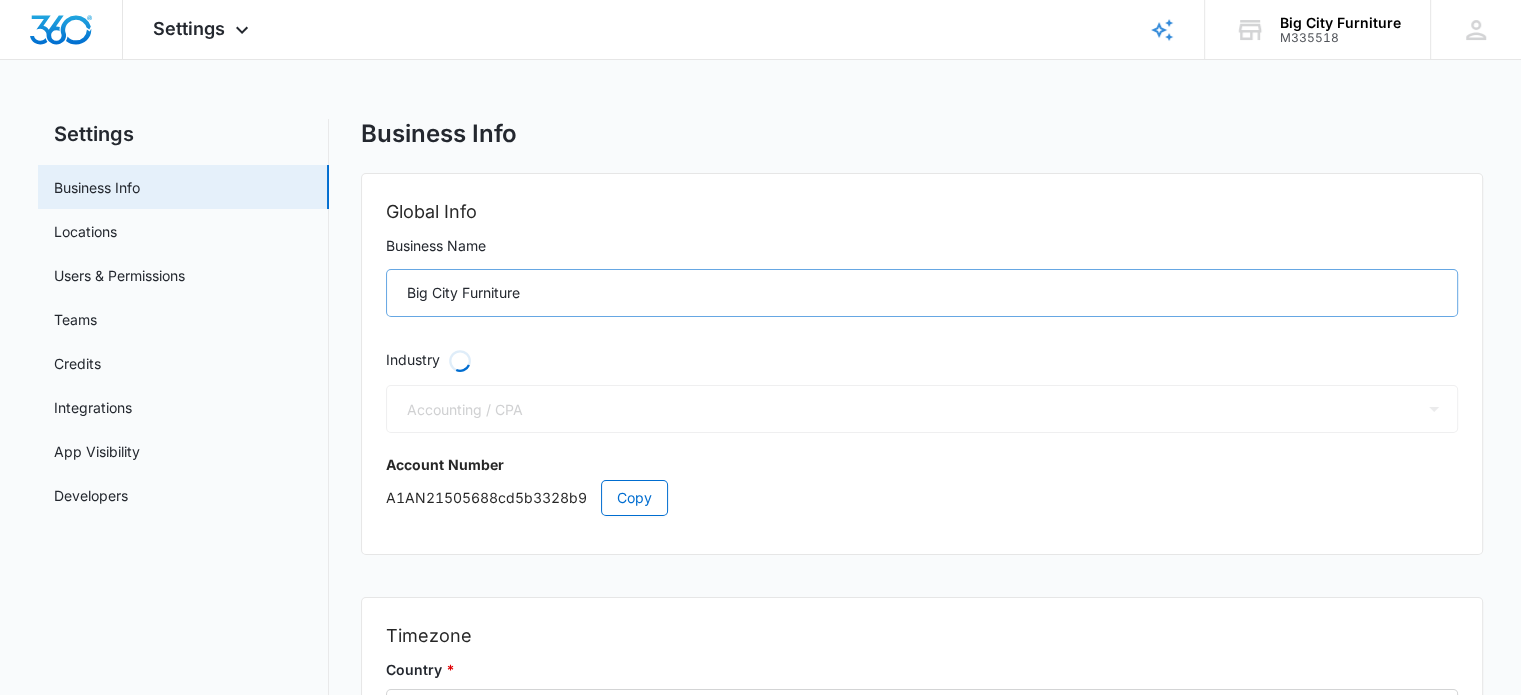 select on "12" 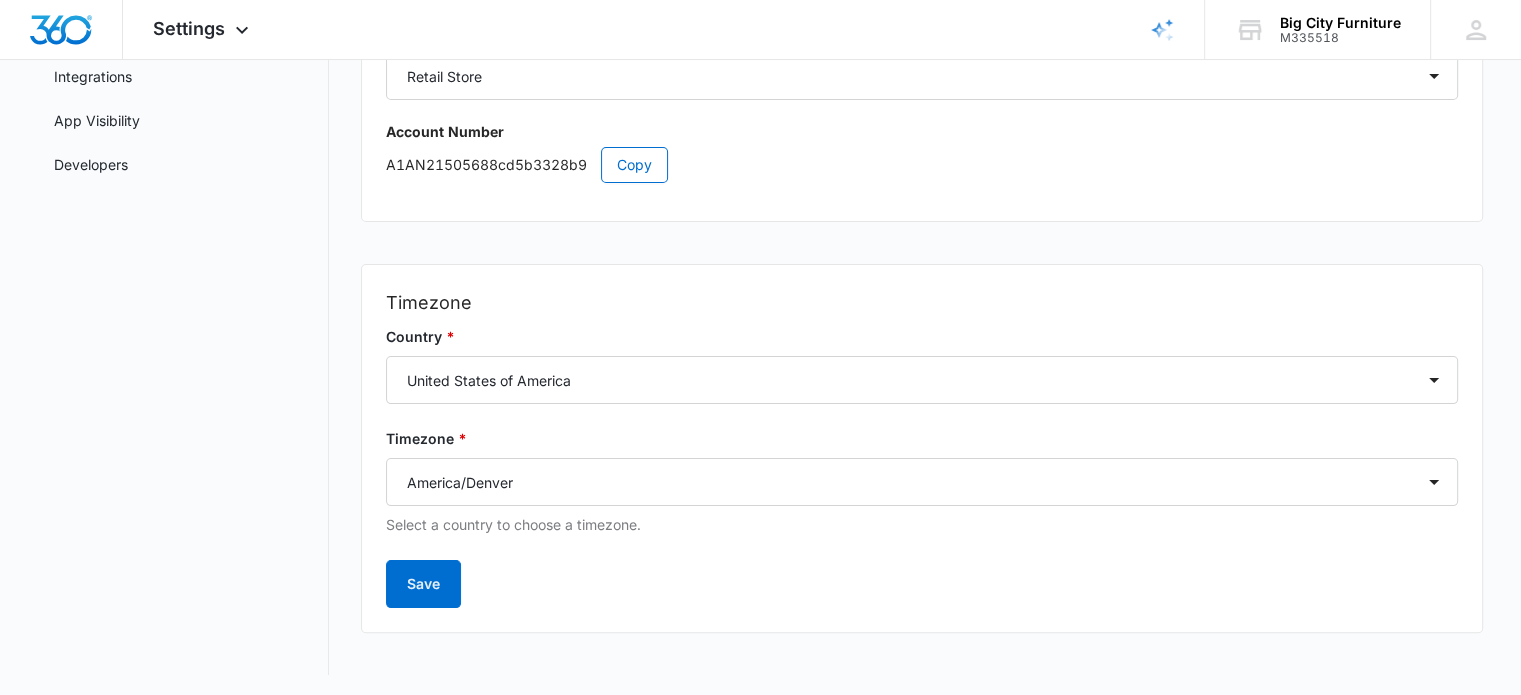 scroll, scrollTop: 337, scrollLeft: 0, axis: vertical 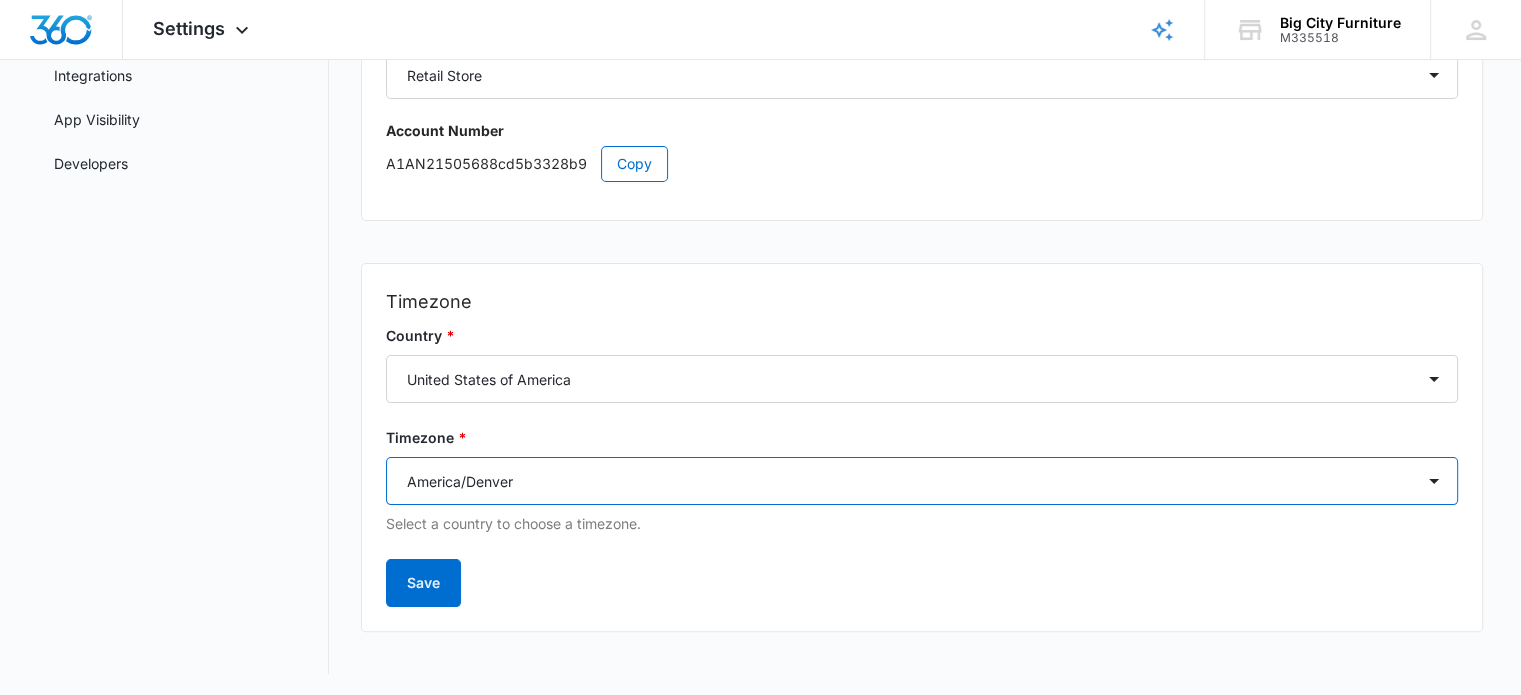 click on "Select a timezone Select a timezone America/Adak America/Anchorage America/Boise America/Chicago America/Denver America/Detroit America/Indiana/Indianapolis America/Indiana/Knox America/Indiana/Marengo America/Indiana/Petersburg America/Indiana/Tell_City America/Indiana/Vevay America/Indiana/Vincennes America/Indiana/Winamac America/Juneau America/Kentucky/Louisville America/Kentucky/Monticello America/Los_Angeles America/Menominee America/Metlakatla America/New_York America/Nome America/North_Dakota/Beulah America/North_Dakota/Center America/North_Dakota/New_Salem America/Phoenix America/Sitka America/Yakutat Pacific/Honolulu" at bounding box center (922, 481) 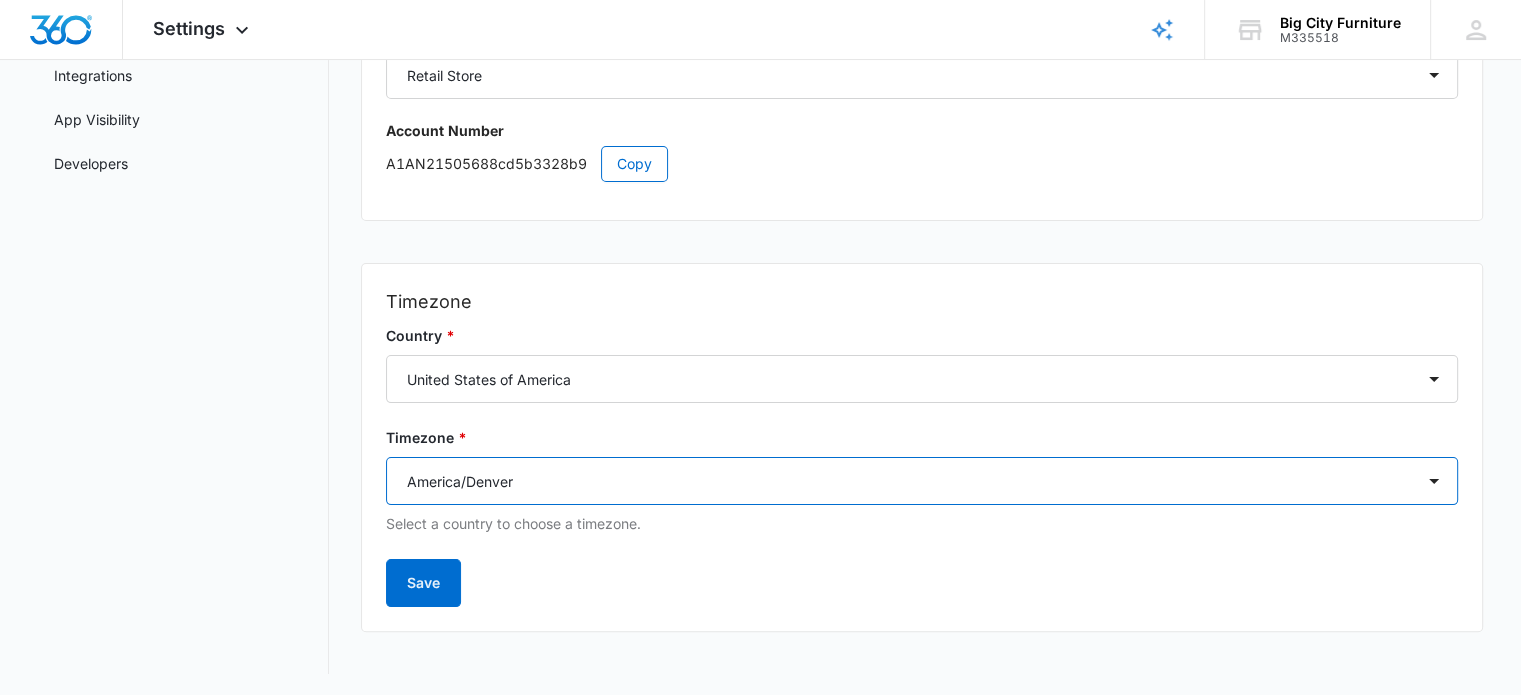 select on "America/New_York" 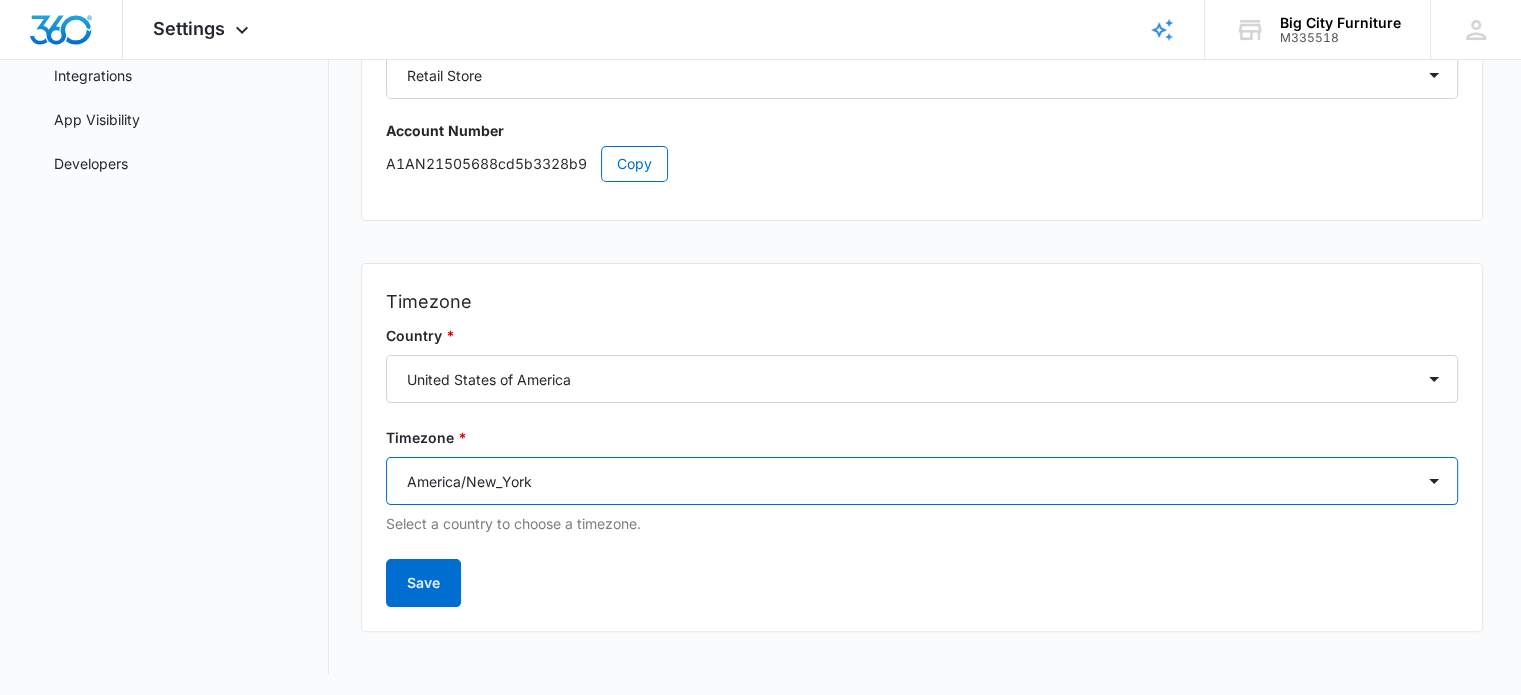 click on "Select a timezone Select a timezone America/Adak America/Anchorage America/Boise America/Chicago America/Denver America/Detroit America/Indiana/Indianapolis America/Indiana/Knox America/Indiana/Marengo America/Indiana/Petersburg America/Indiana/Tell_City America/Indiana/Vevay America/Indiana/Vincennes America/Indiana/Winamac America/Juneau America/Kentucky/Louisville America/Kentucky/Monticello America/Los_Angeles America/Menominee America/Metlakatla America/New_York America/Nome America/North_Dakota/Beulah America/North_Dakota/Center America/North_Dakota/New_Salem America/Phoenix America/Sitka America/Yakutat Pacific/Honolulu" at bounding box center [922, 481] 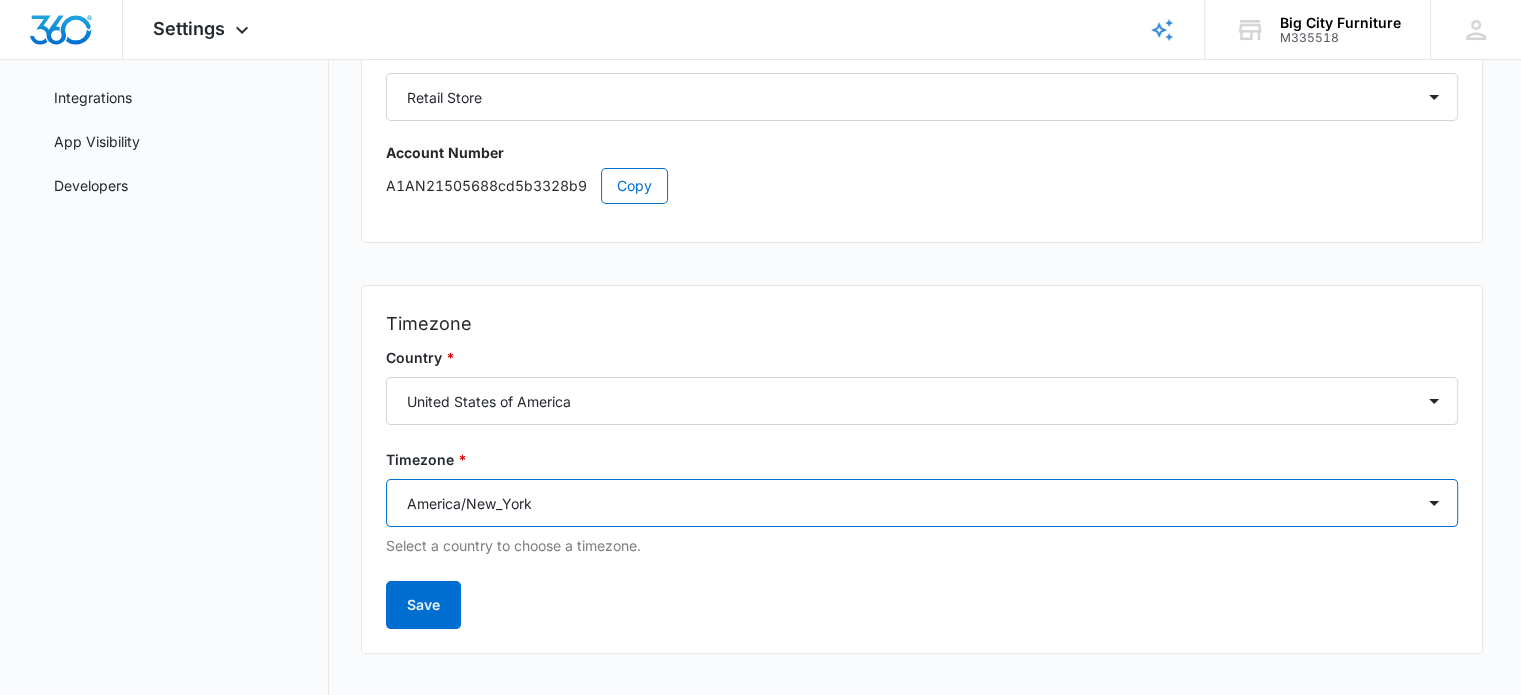 scroll, scrollTop: 339, scrollLeft: 0, axis: vertical 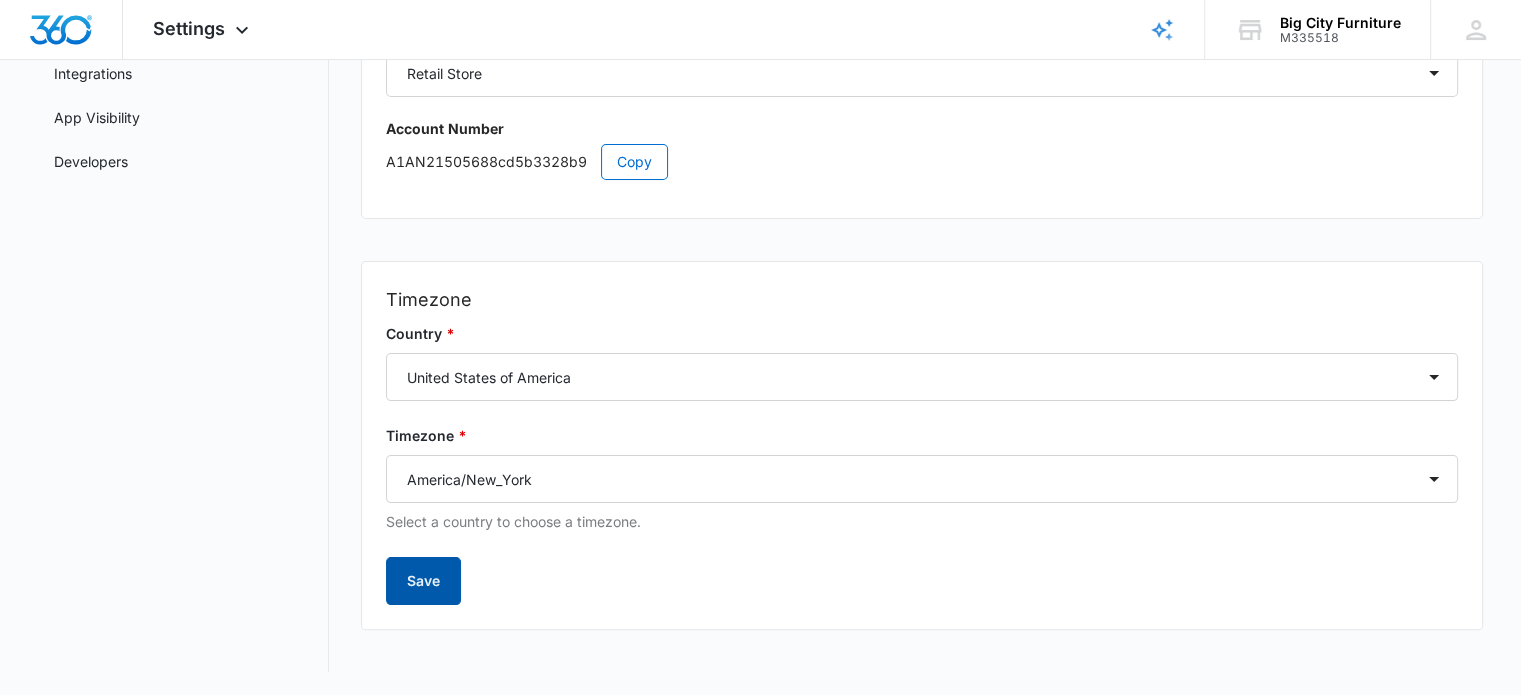 click on "Save" at bounding box center [423, 581] 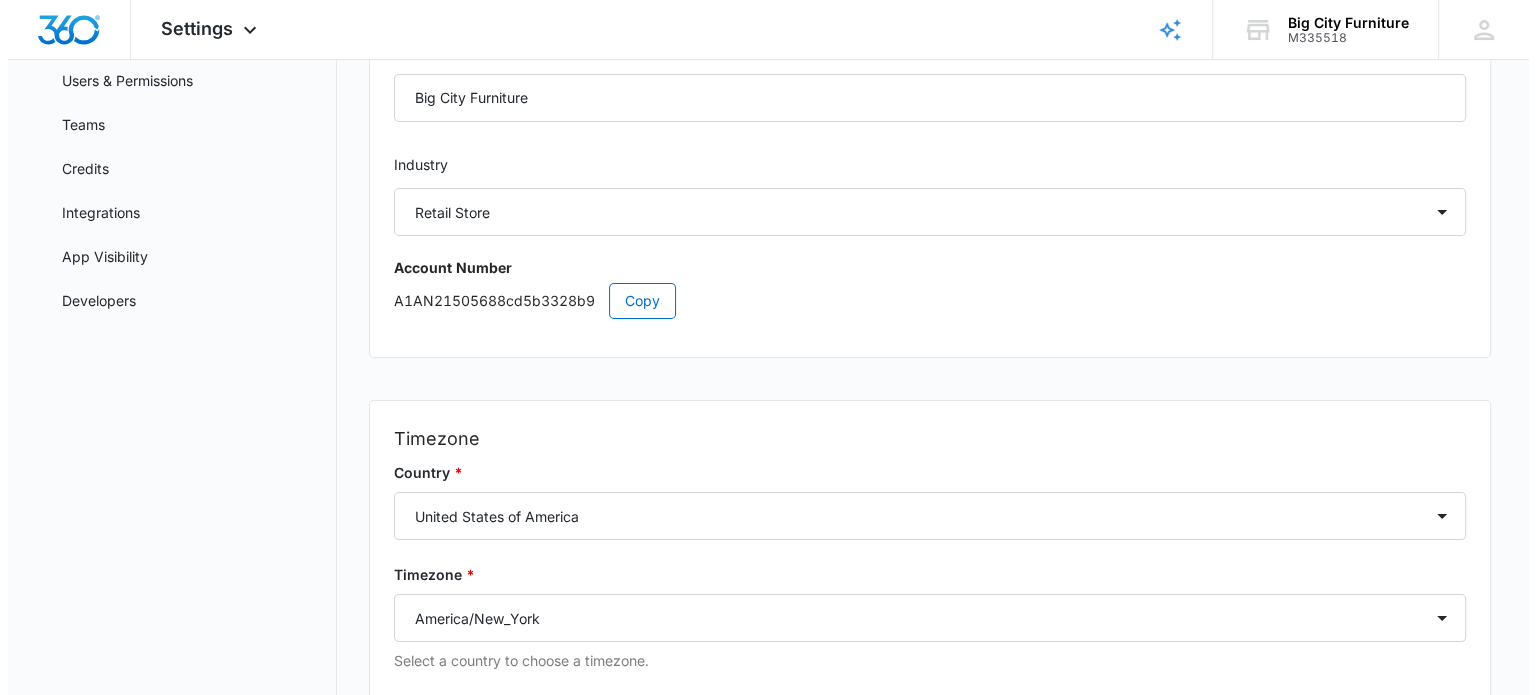 scroll, scrollTop: 0, scrollLeft: 0, axis: both 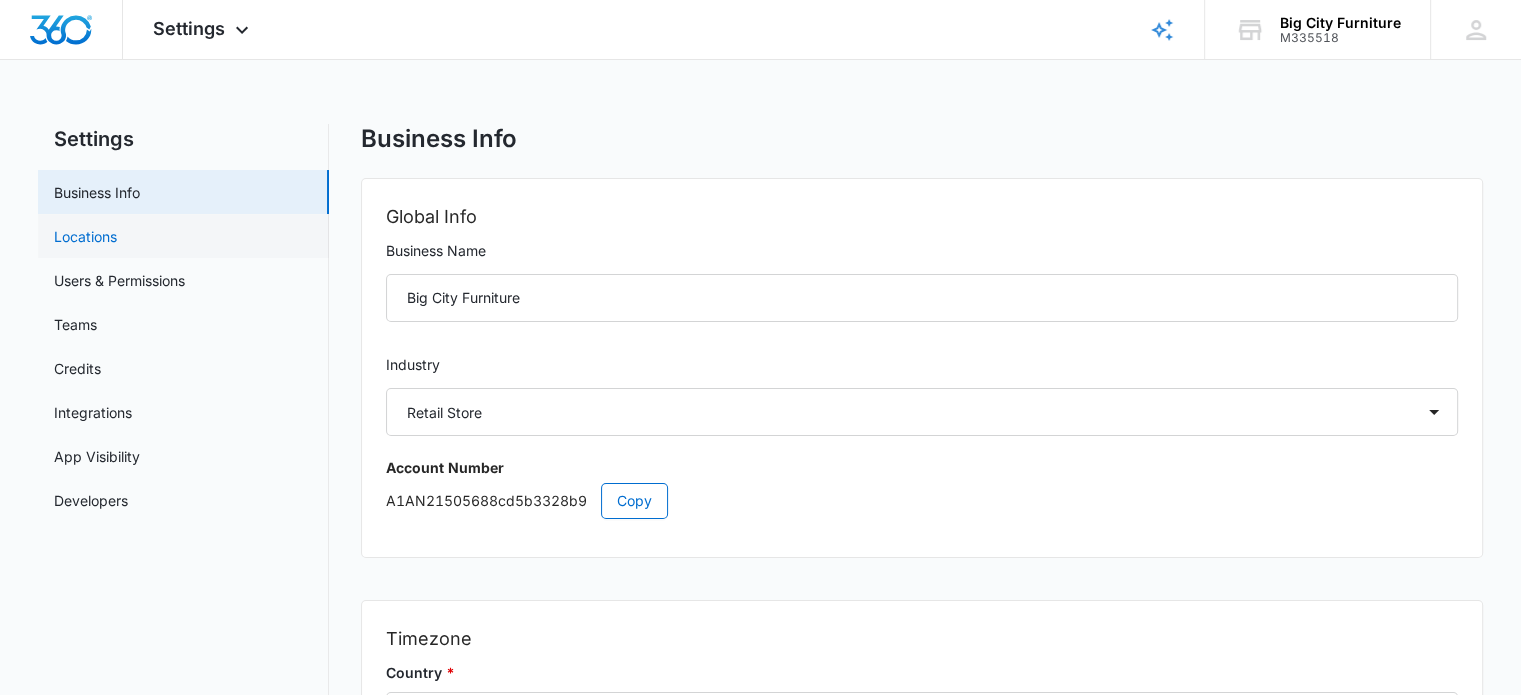 click on "Locations" at bounding box center [85, 236] 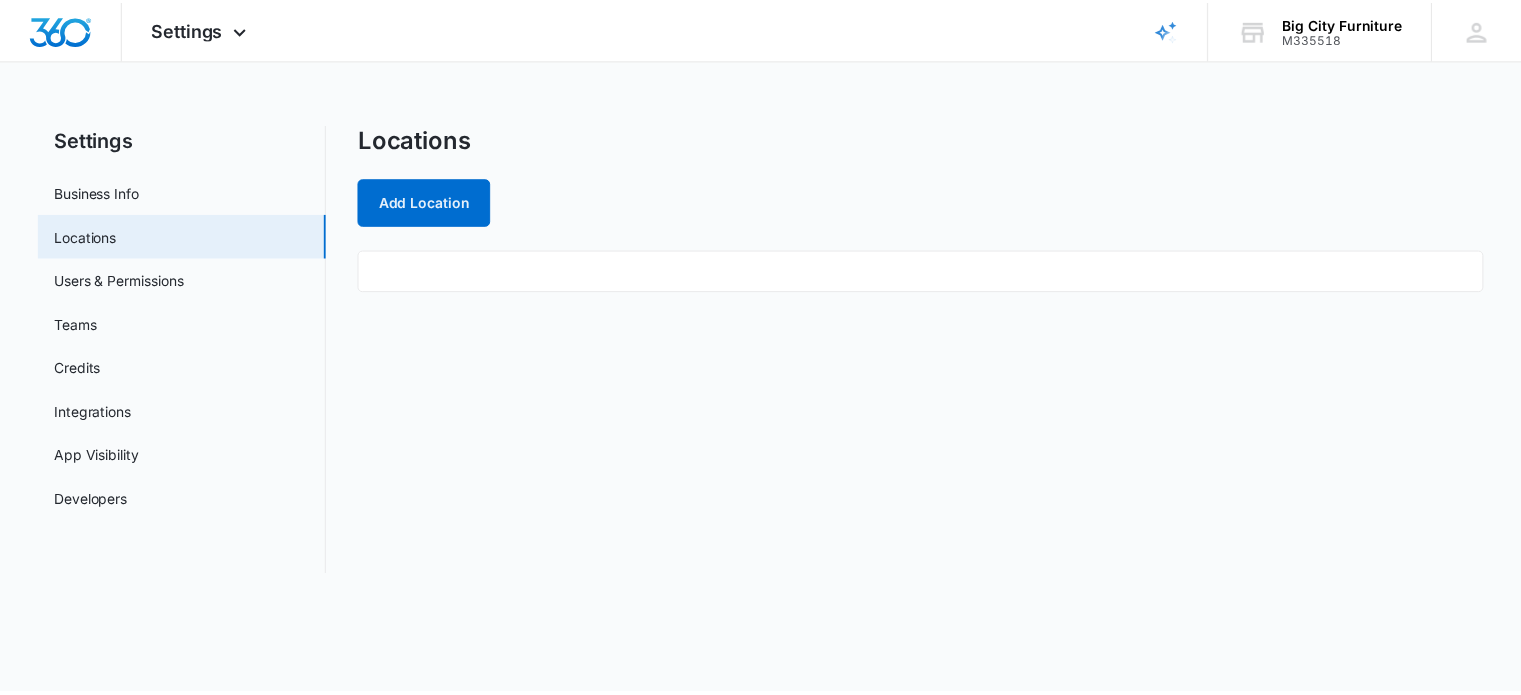 scroll, scrollTop: 0, scrollLeft: 0, axis: both 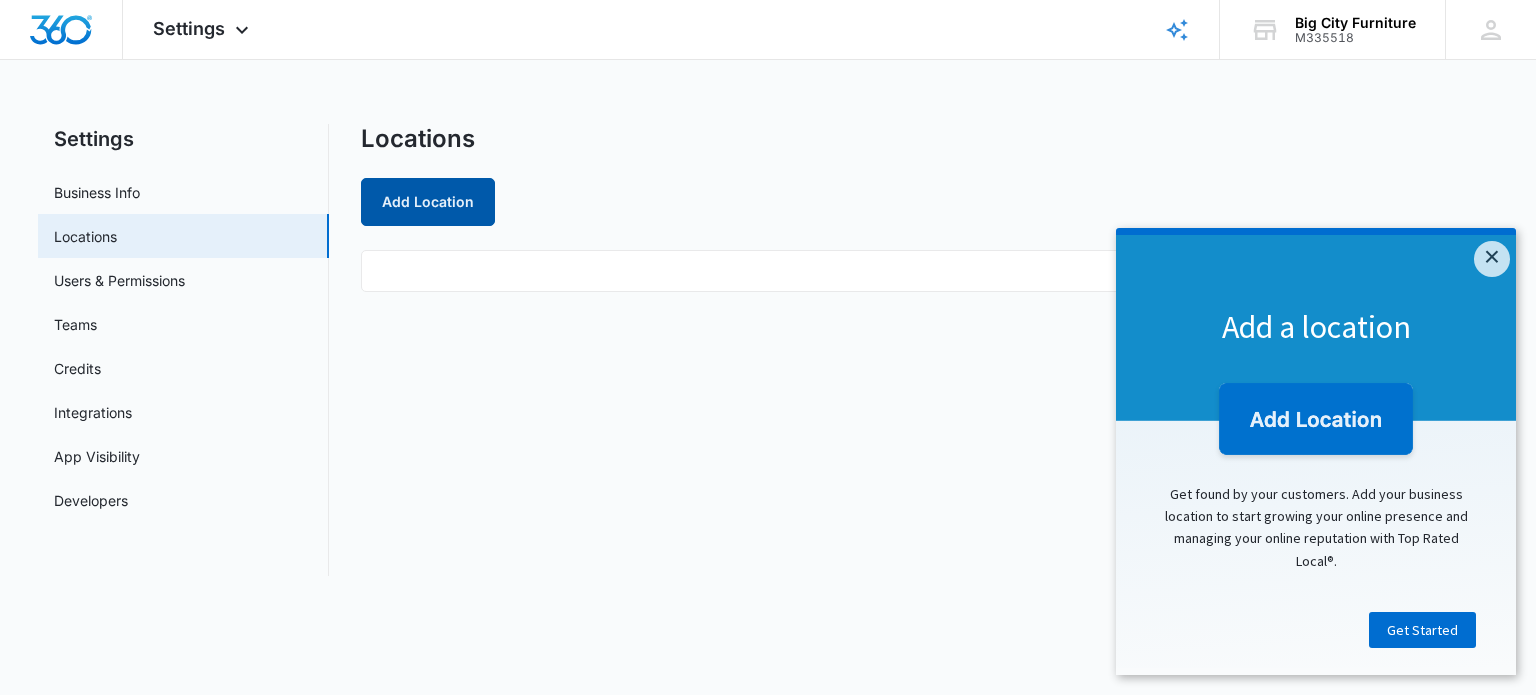 click on "Add Location" at bounding box center (428, 202) 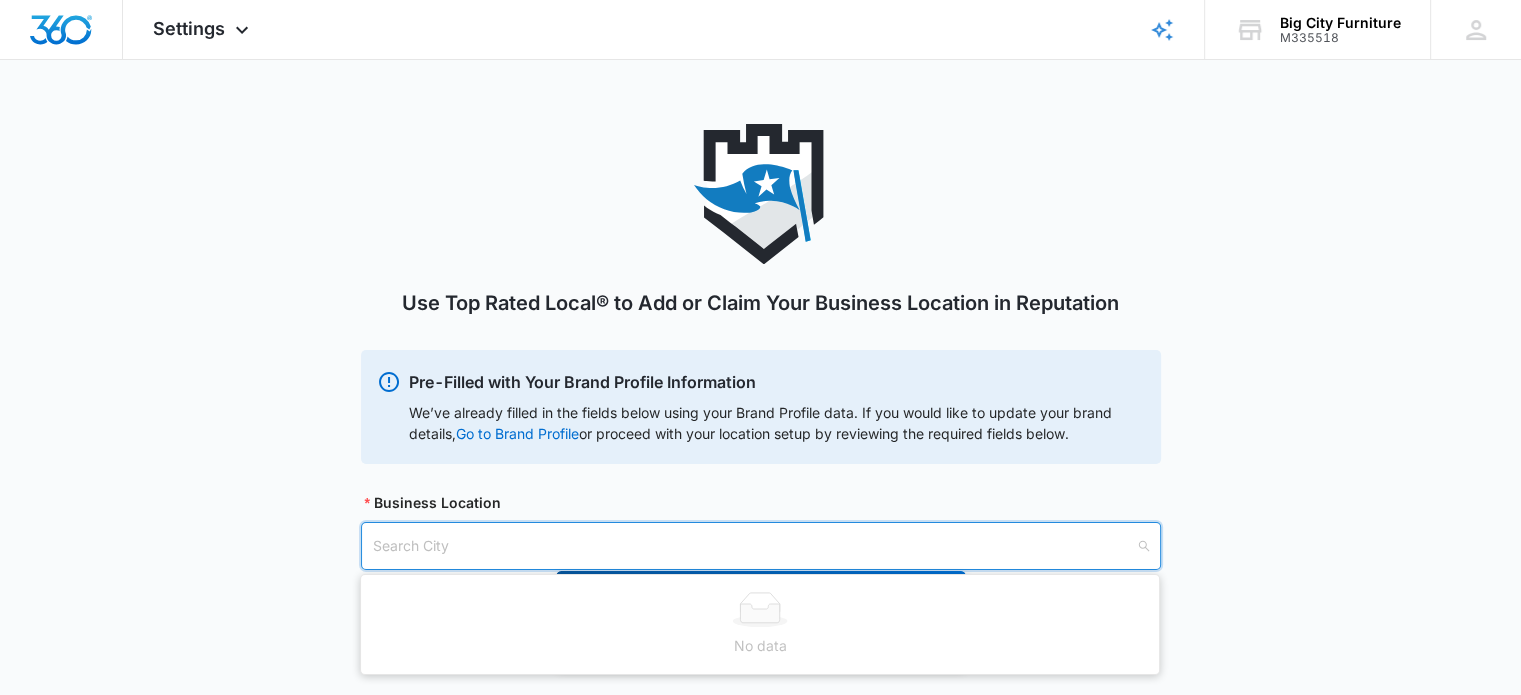 click at bounding box center [754, 546] 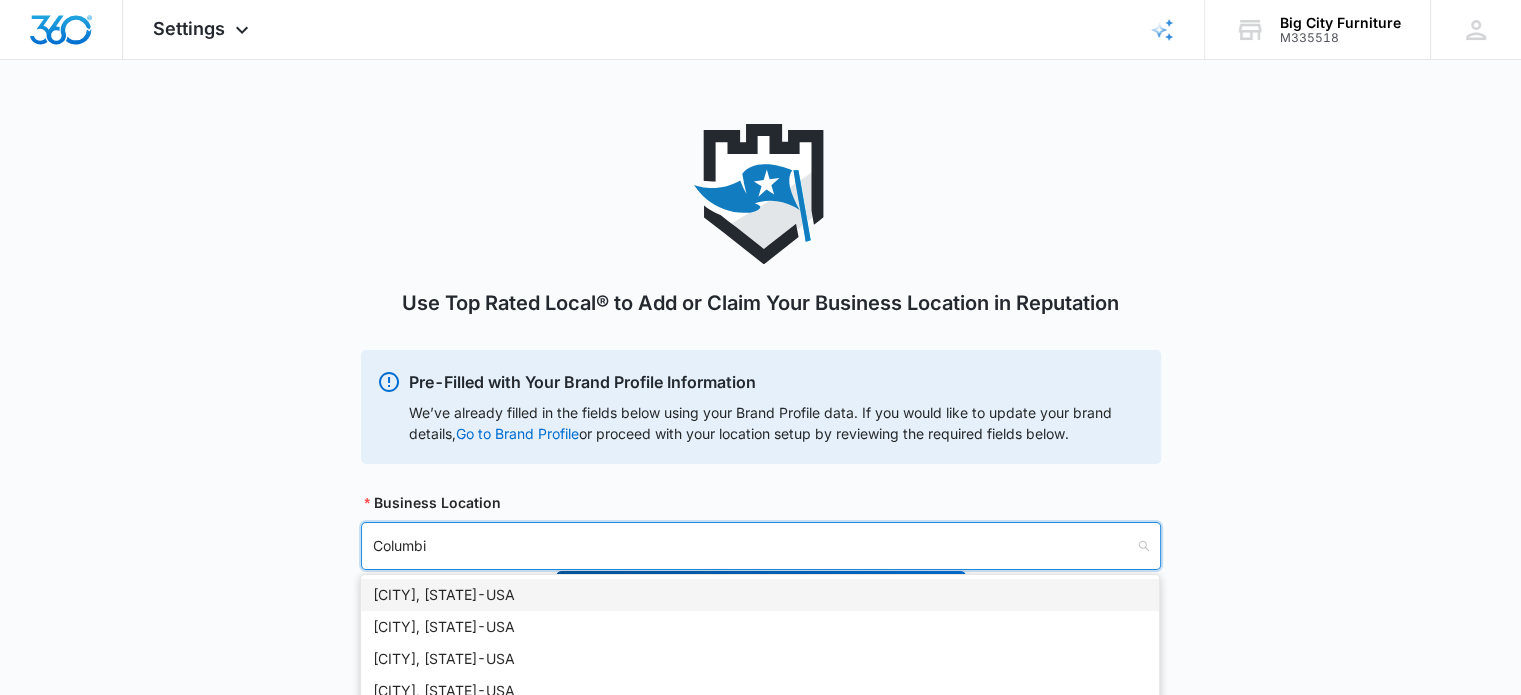 type on "Columbia" 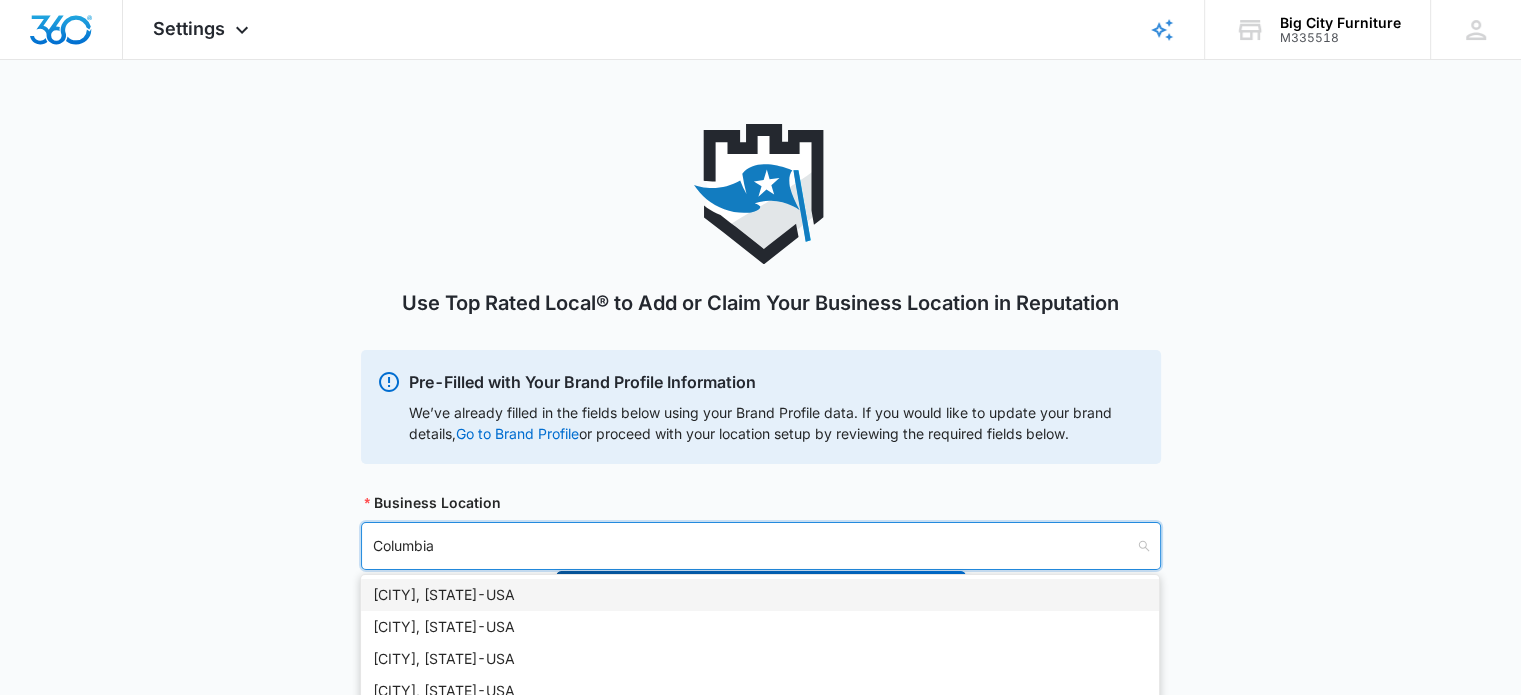 click on "[CITY], [STATE]  -  USA" at bounding box center [760, 595] 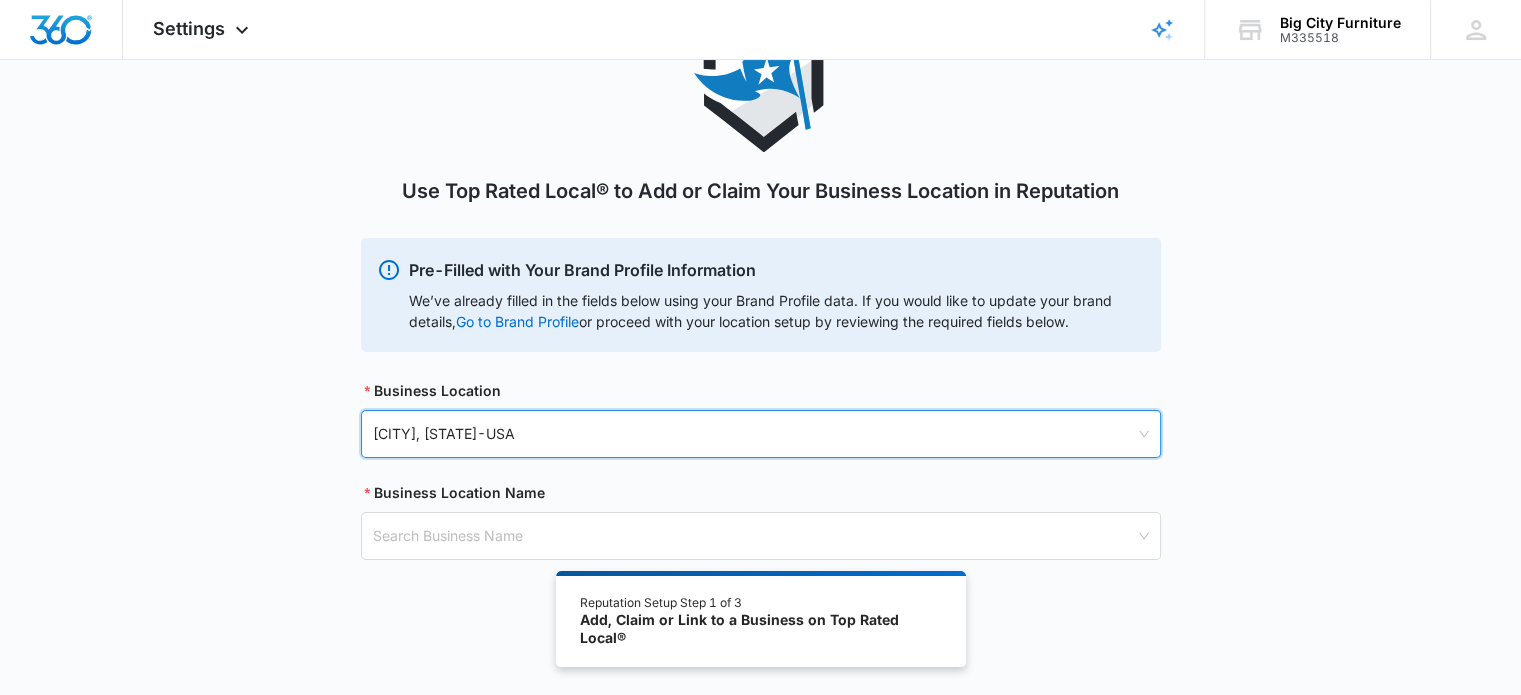 scroll, scrollTop: 128, scrollLeft: 0, axis: vertical 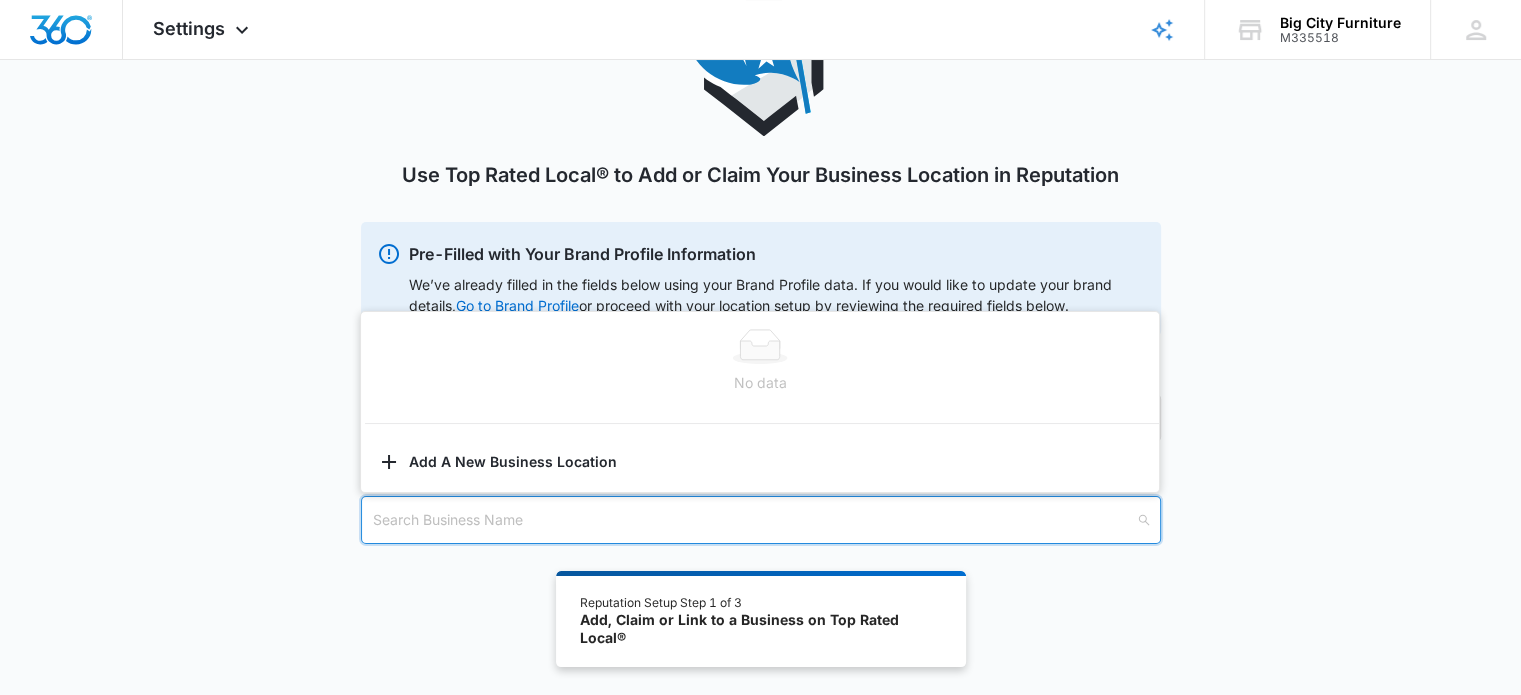 click at bounding box center (754, 520) 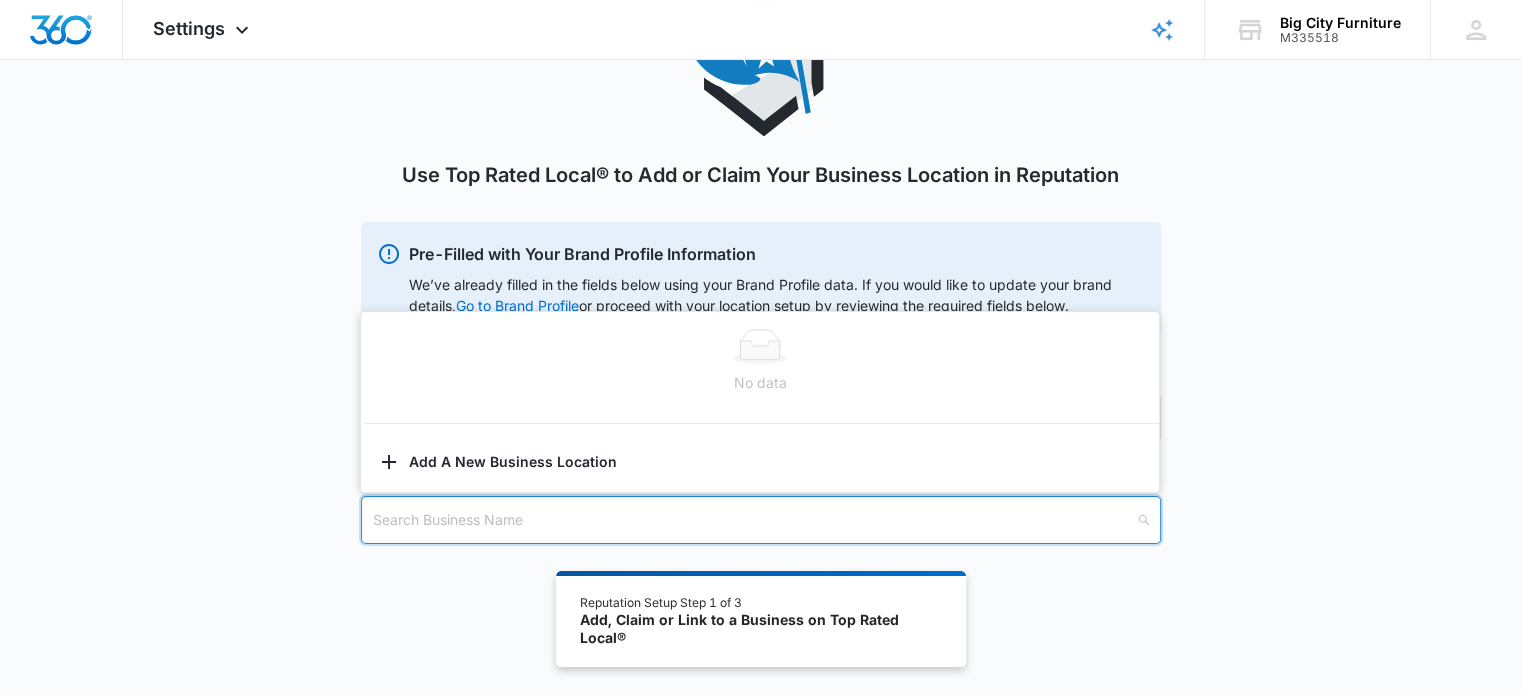click on "Business Location [CITY], [STATE]  -  USA Business Location Name Search Business Name" at bounding box center (760, 294) 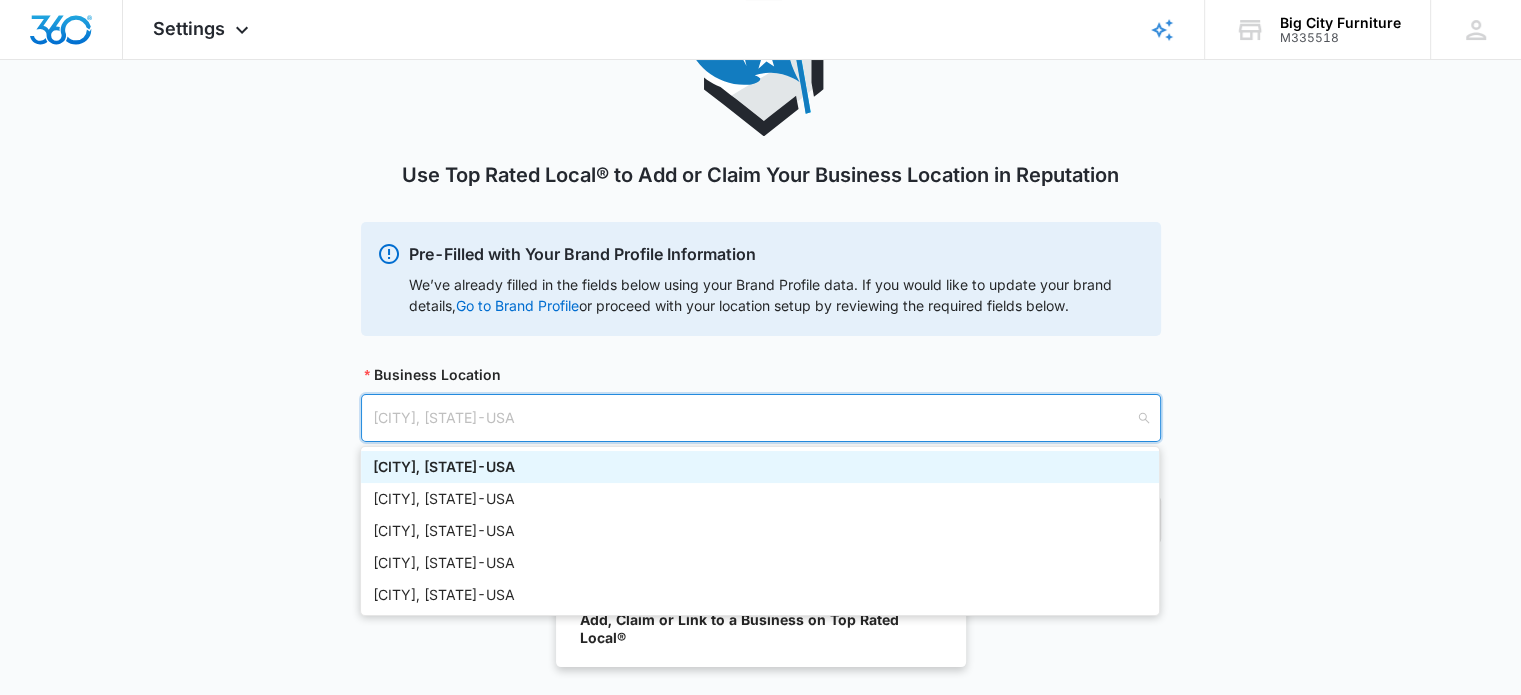 drag, startPoint x: 717, startPoint y: 440, endPoint x: 312, endPoint y: 436, distance: 405.01974 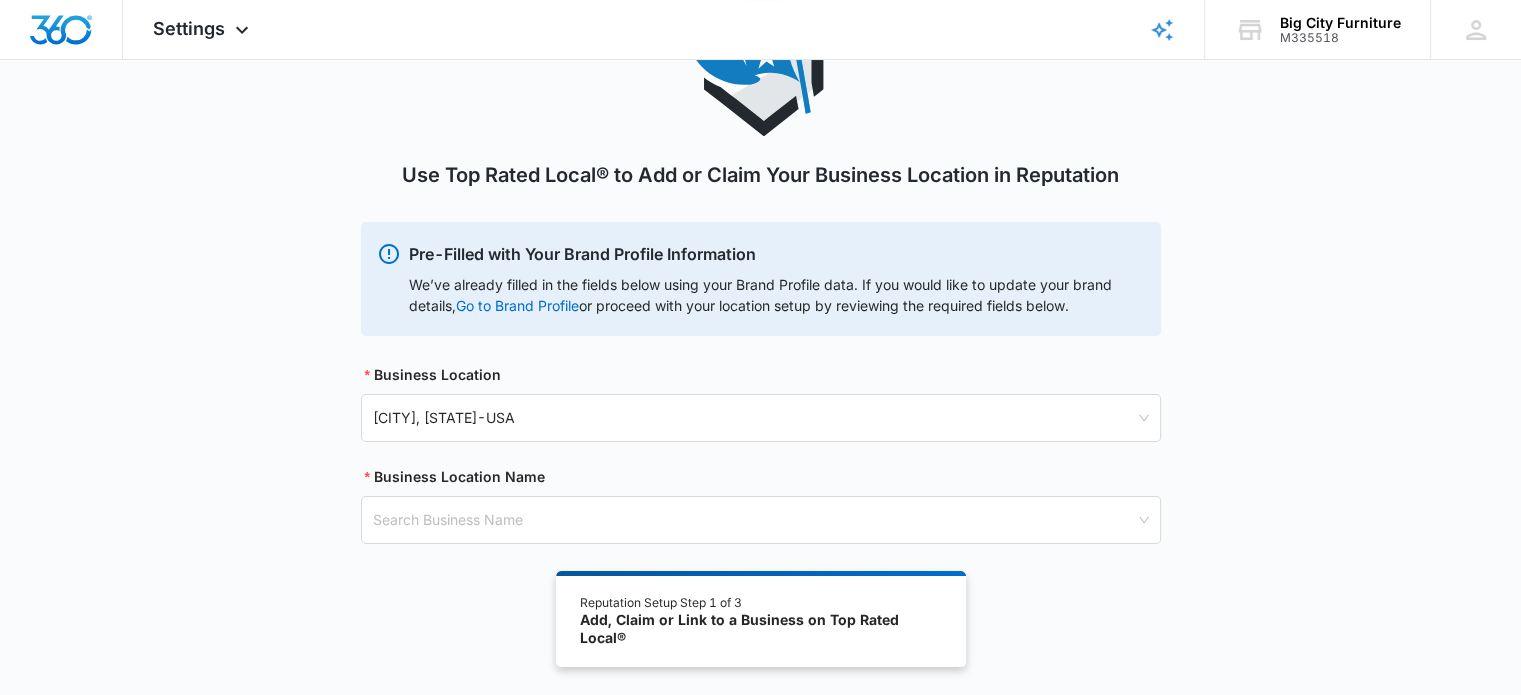 click on "Business Location [CITY], [STATE]  -  USA Business Location Name Search Business Name" at bounding box center (760, 294) 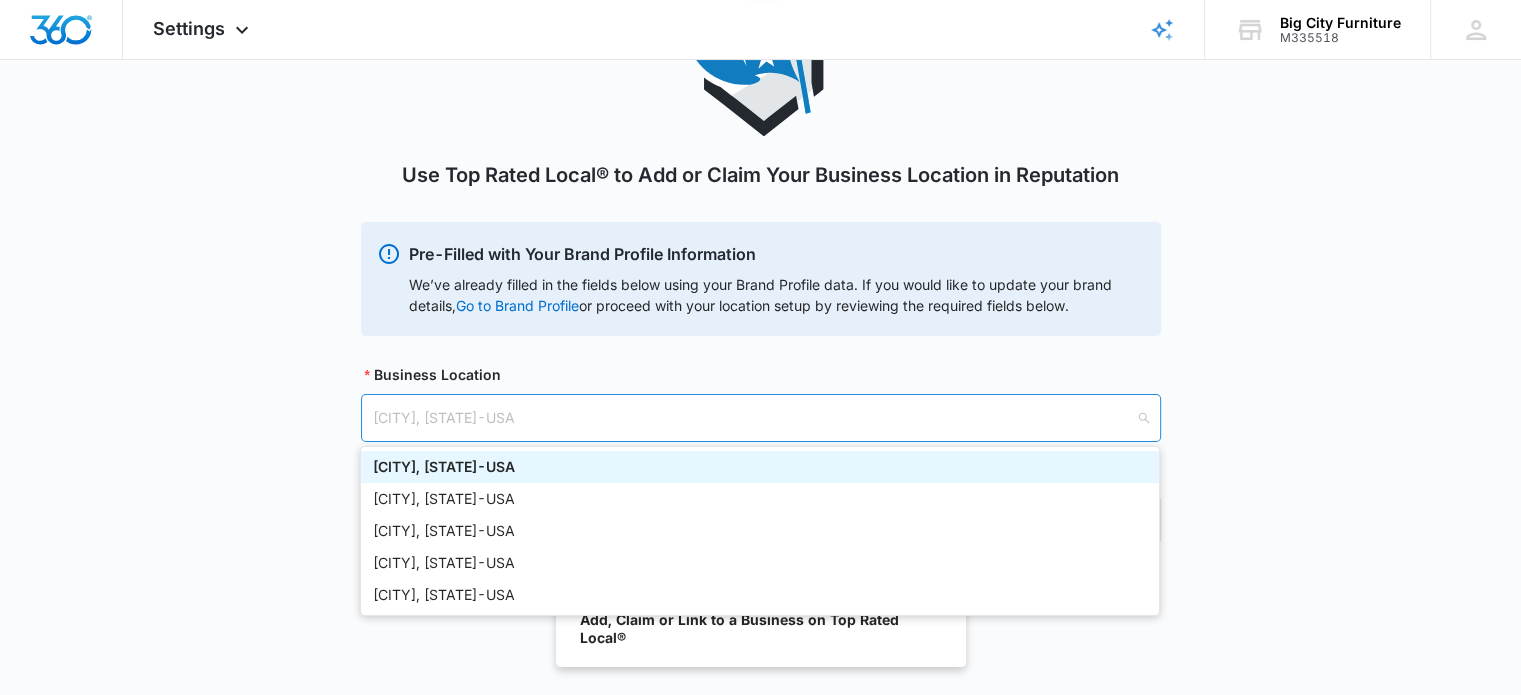 drag, startPoint x: 556, startPoint y: 411, endPoint x: 367, endPoint y: 431, distance: 190.05525 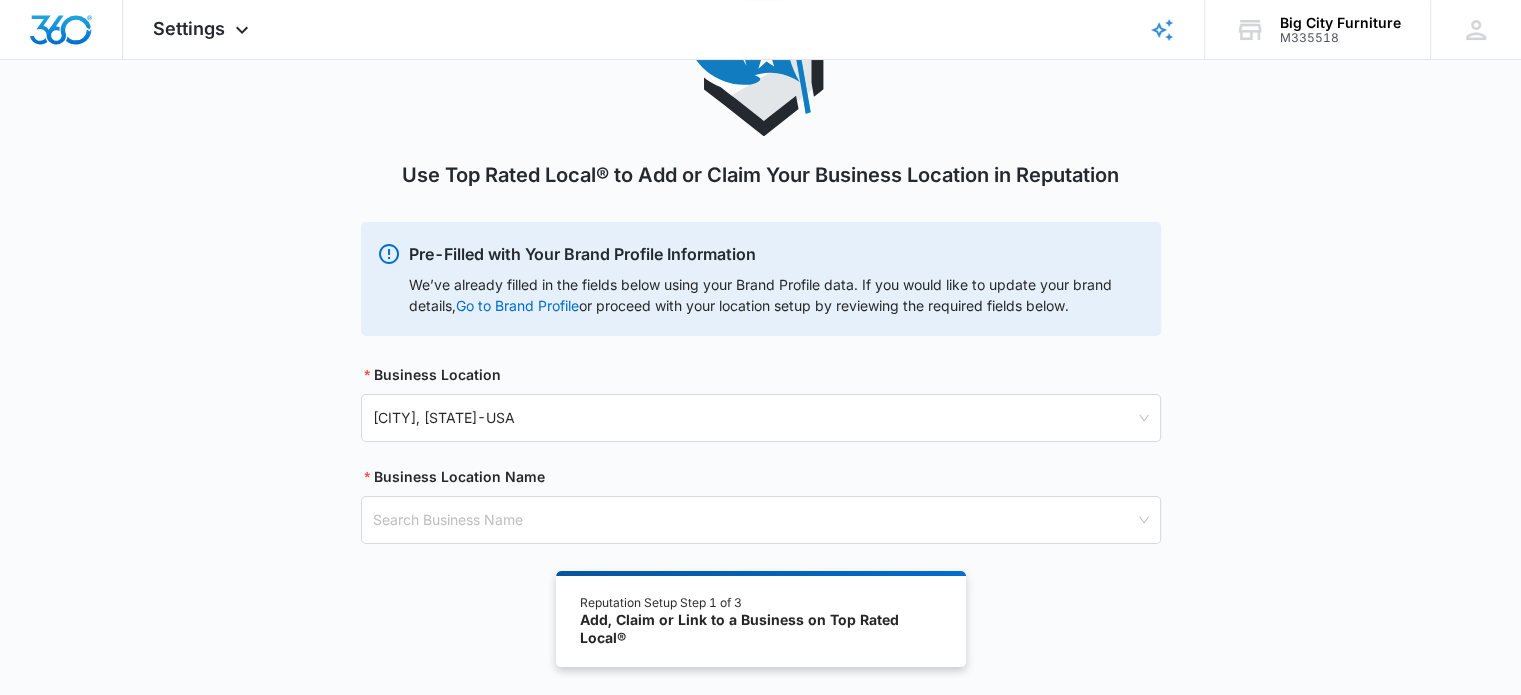 click on "Business Location [CITY], [STATE]  -  USA Business Location Name Search Business Name" at bounding box center (760, 294) 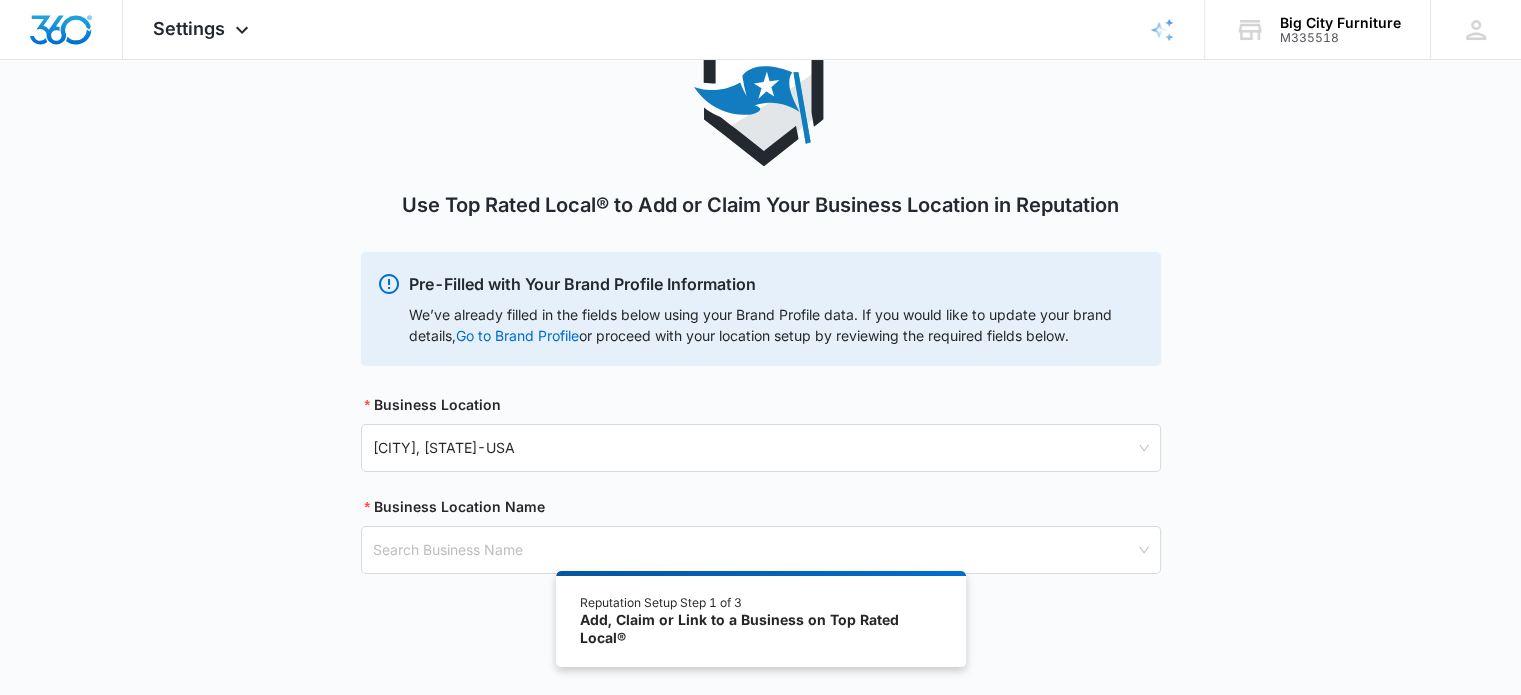 scroll, scrollTop: 128, scrollLeft: 0, axis: vertical 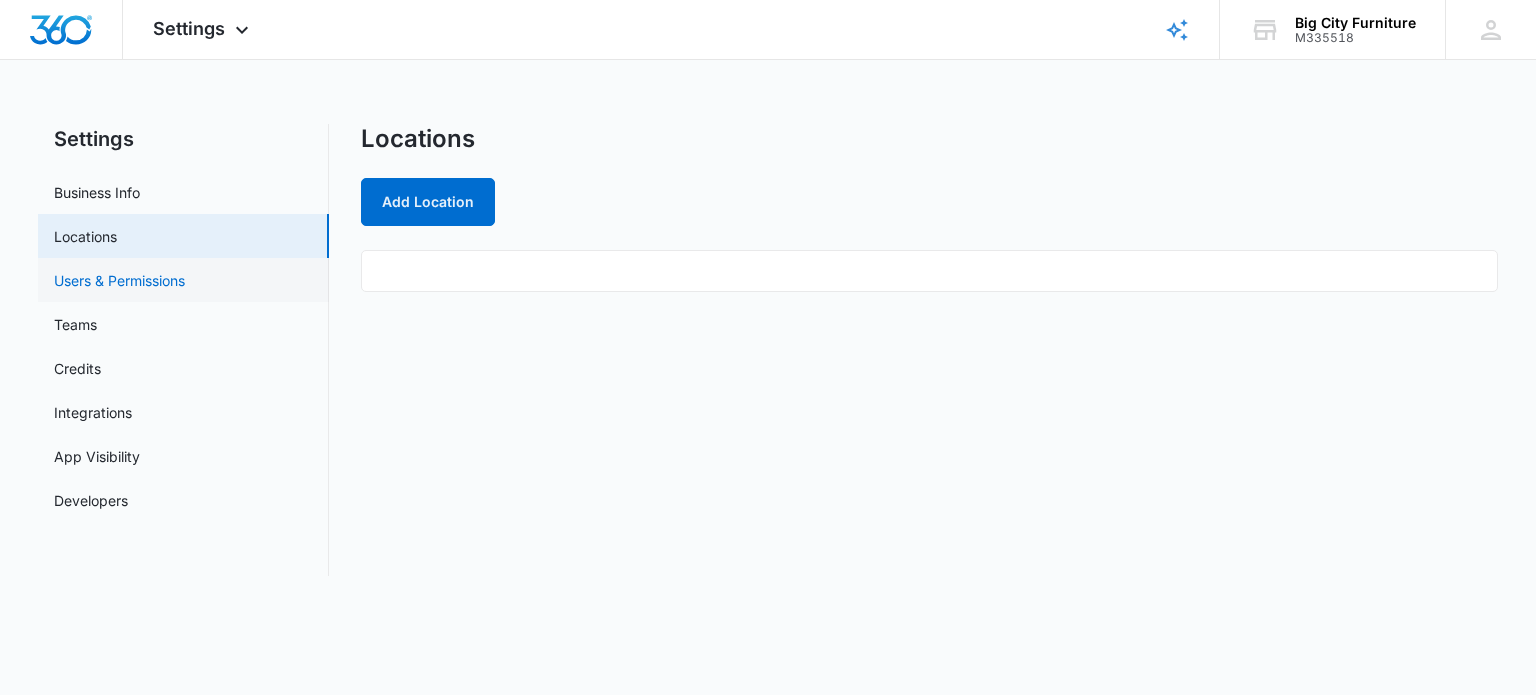 click on "Users & Permissions" at bounding box center [119, 280] 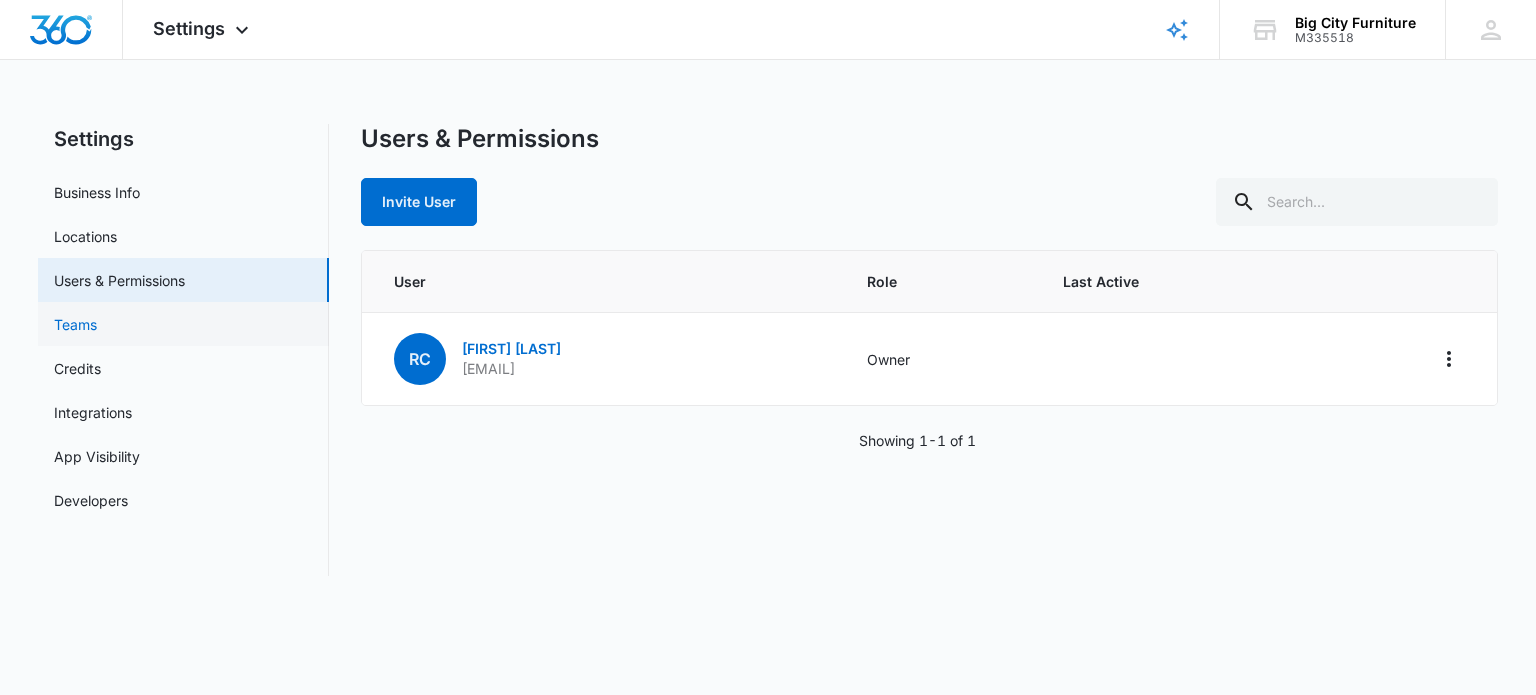 click on "Teams" at bounding box center (75, 324) 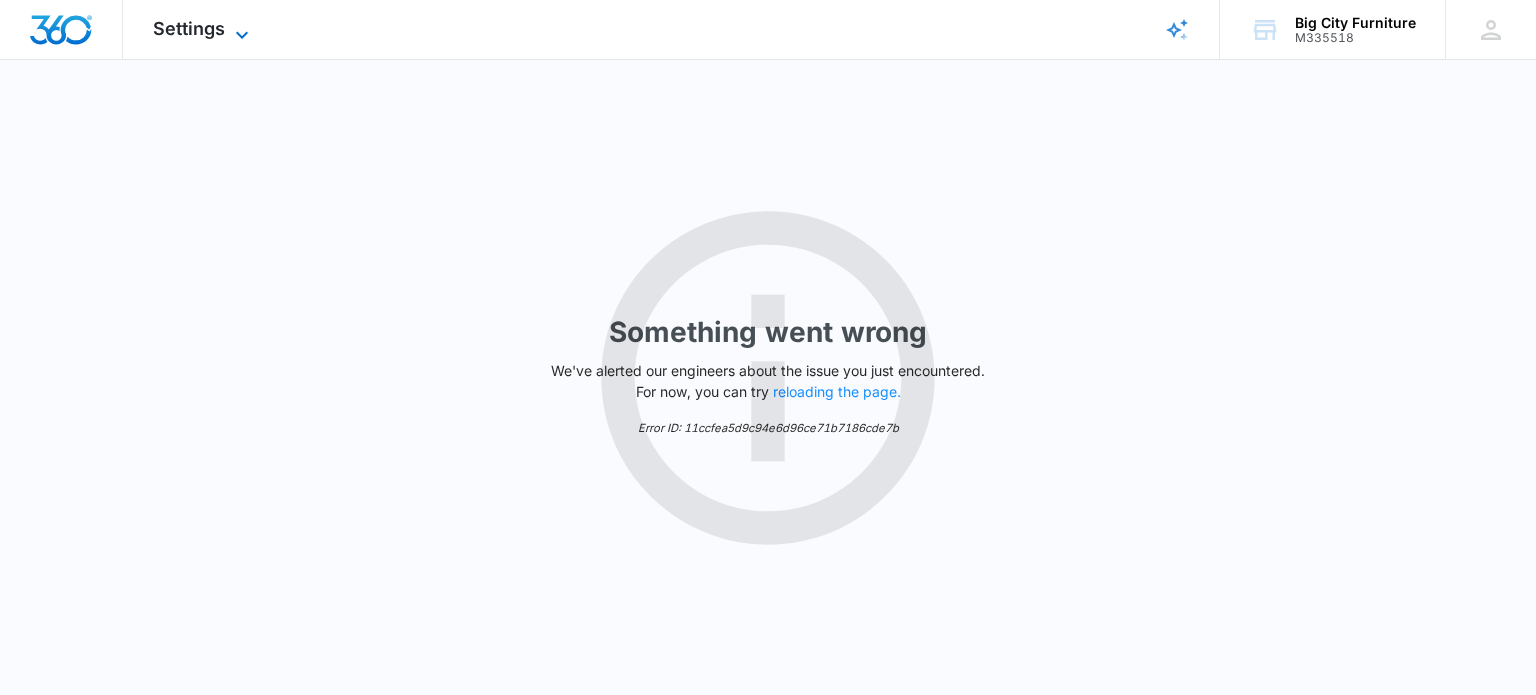 click 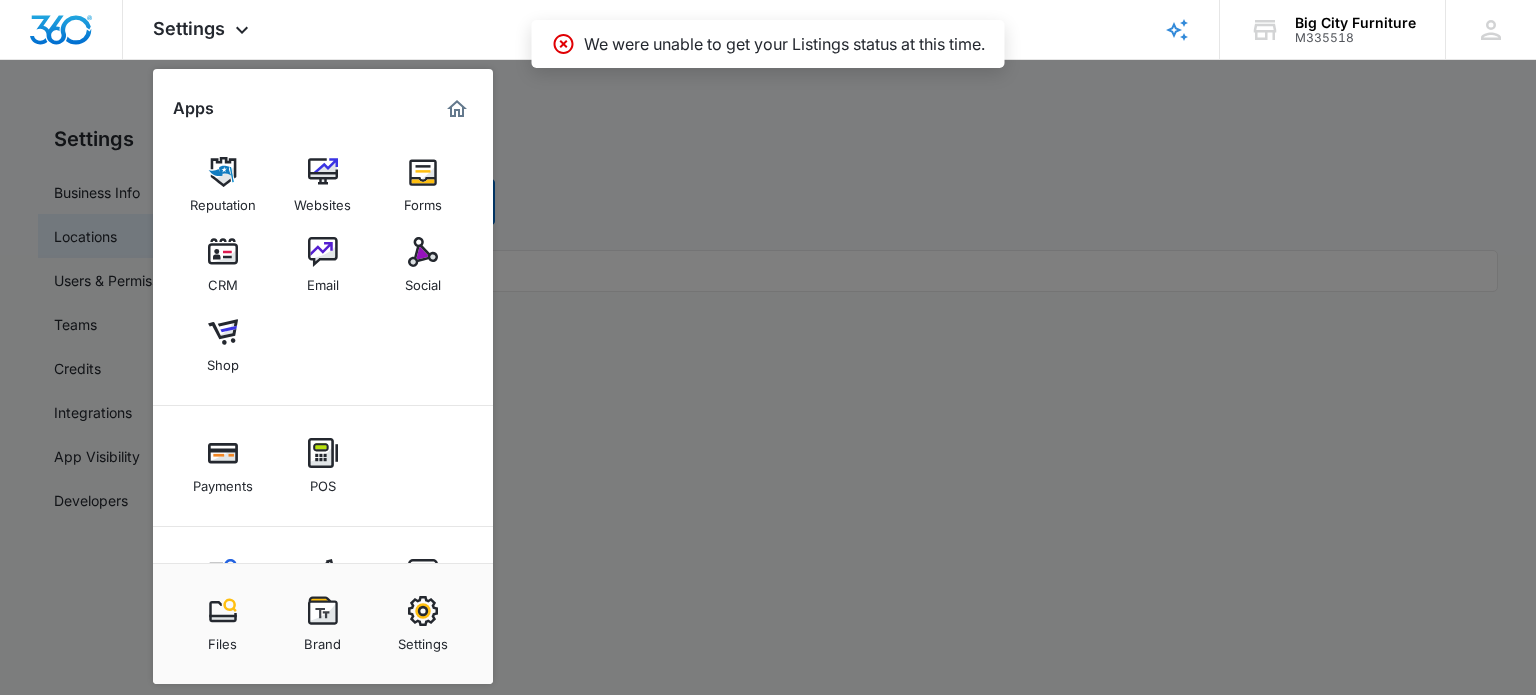 click at bounding box center [768, 347] 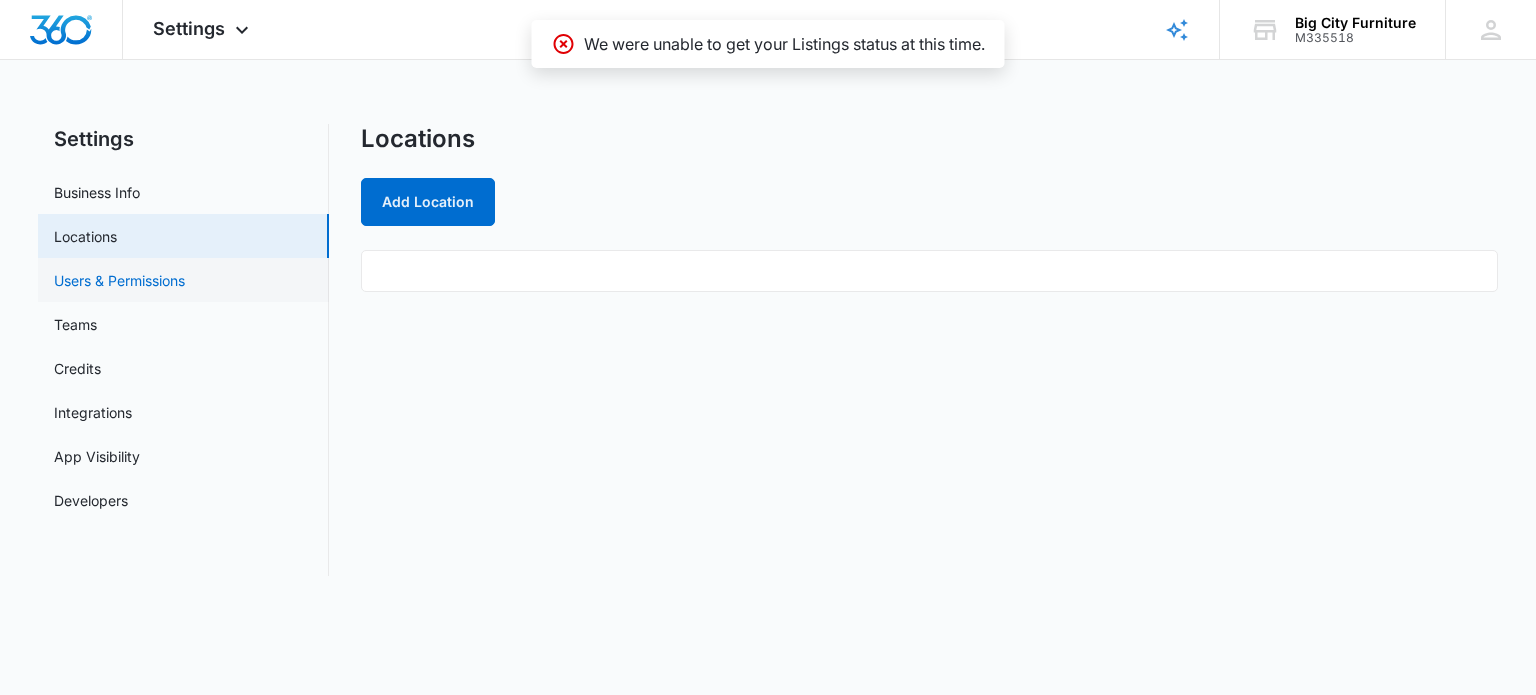 click on "Users & Permissions" at bounding box center [119, 280] 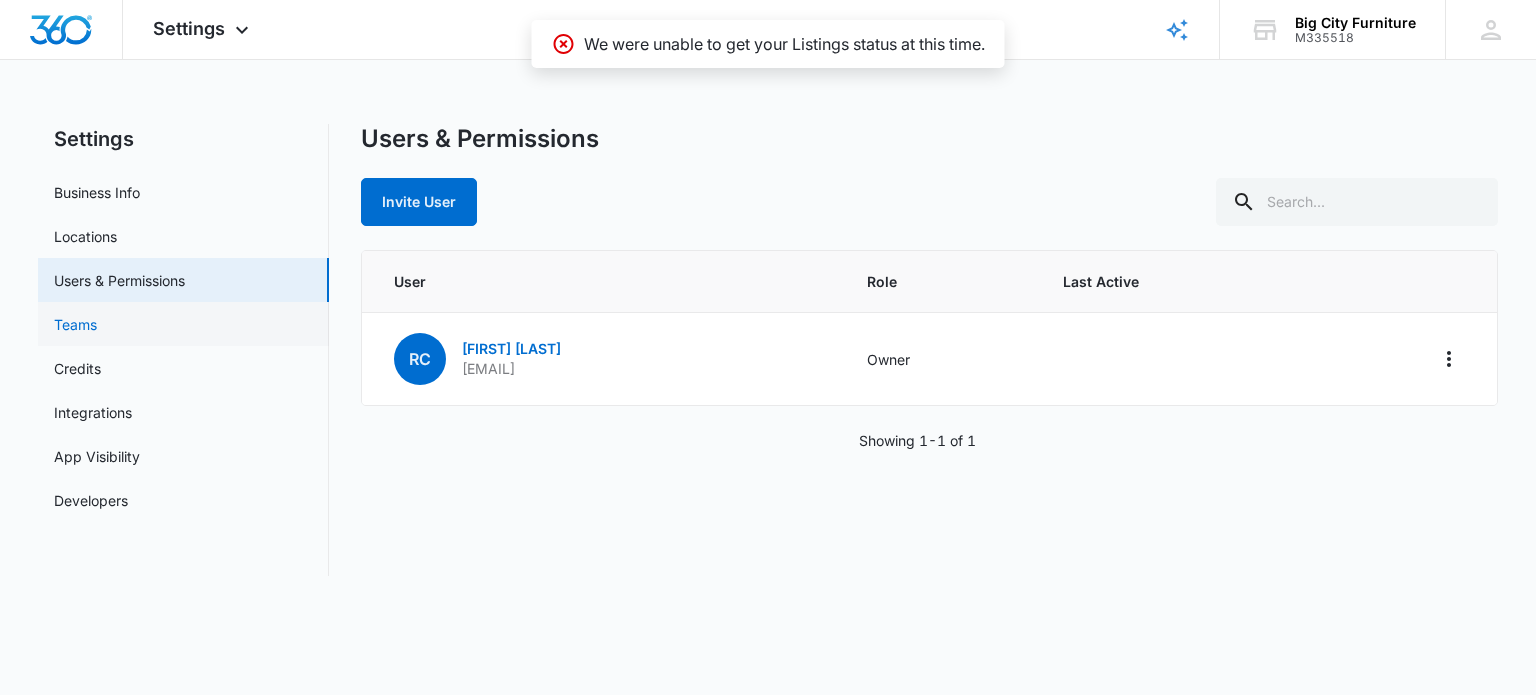 click on "Teams" at bounding box center (75, 324) 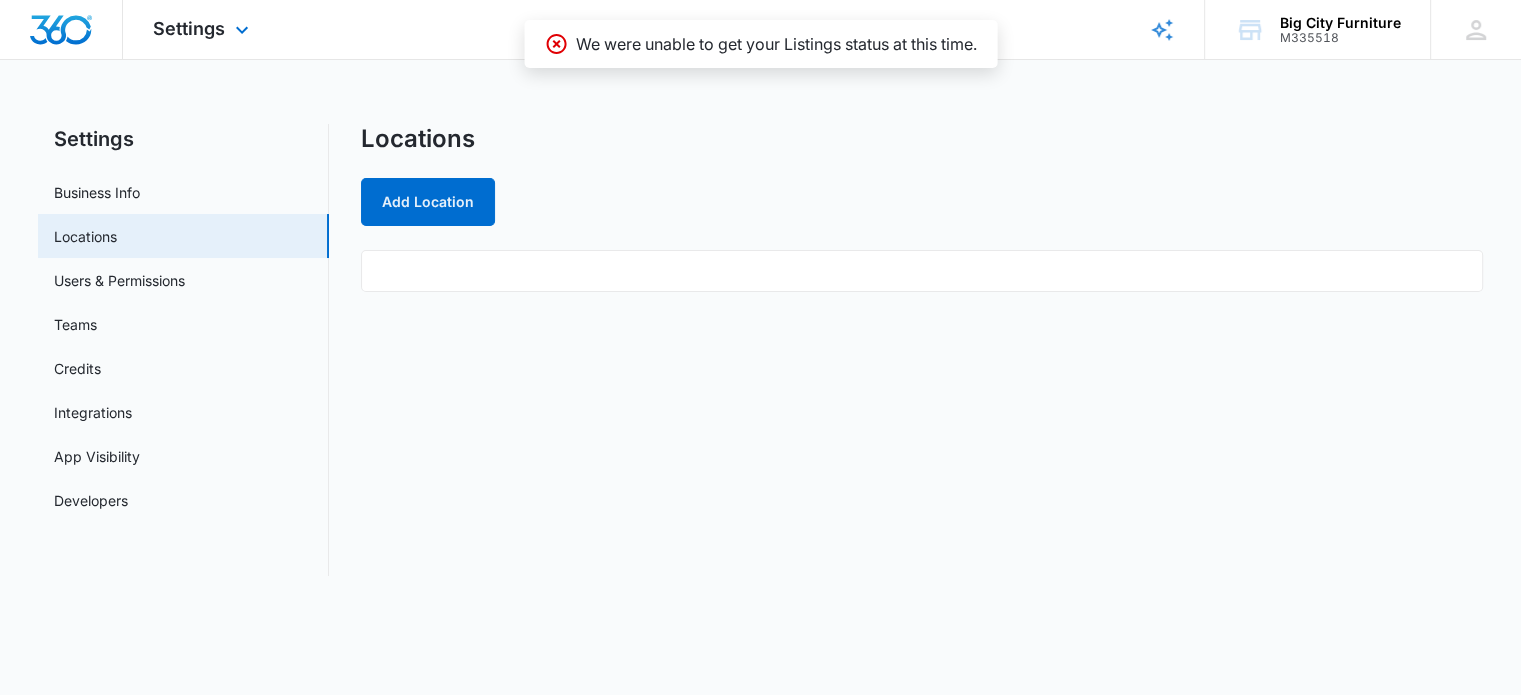select on "12" 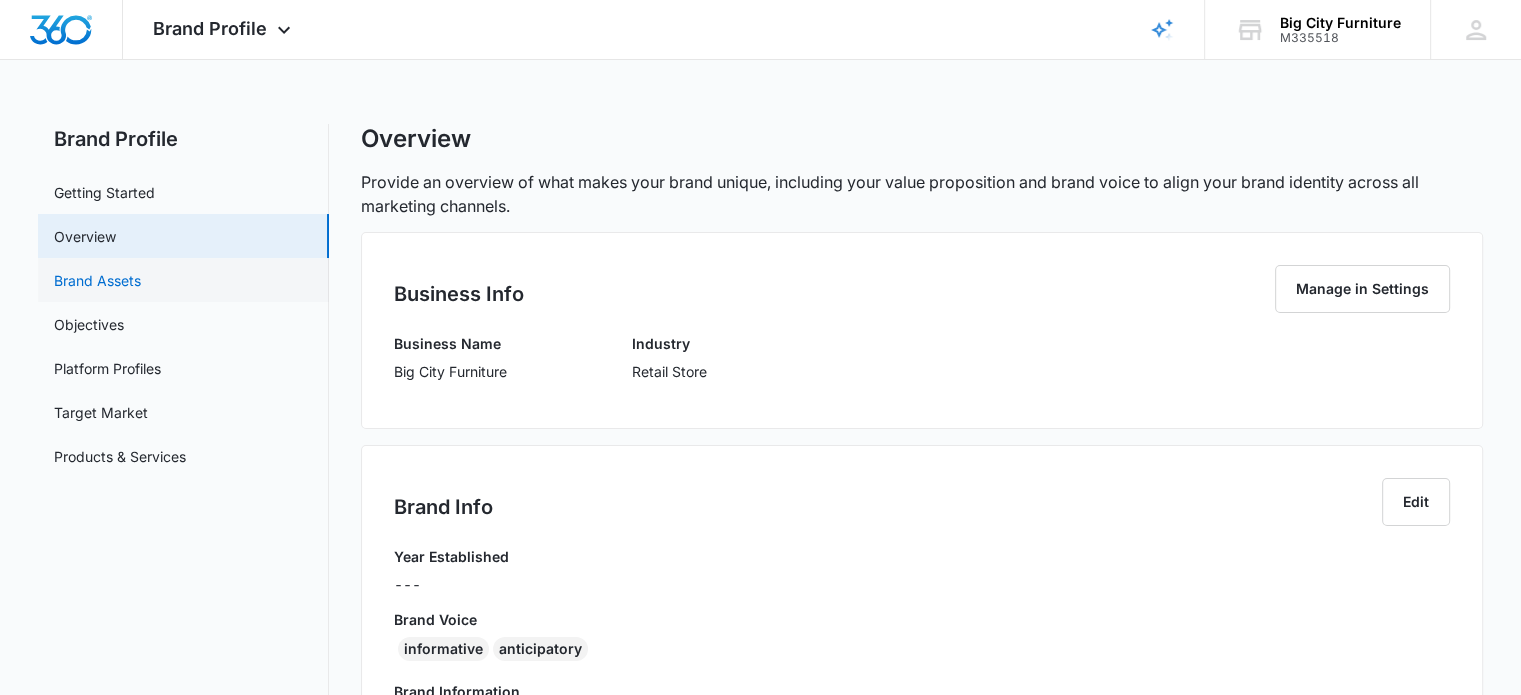 click on "Brand Assets" at bounding box center (97, 280) 